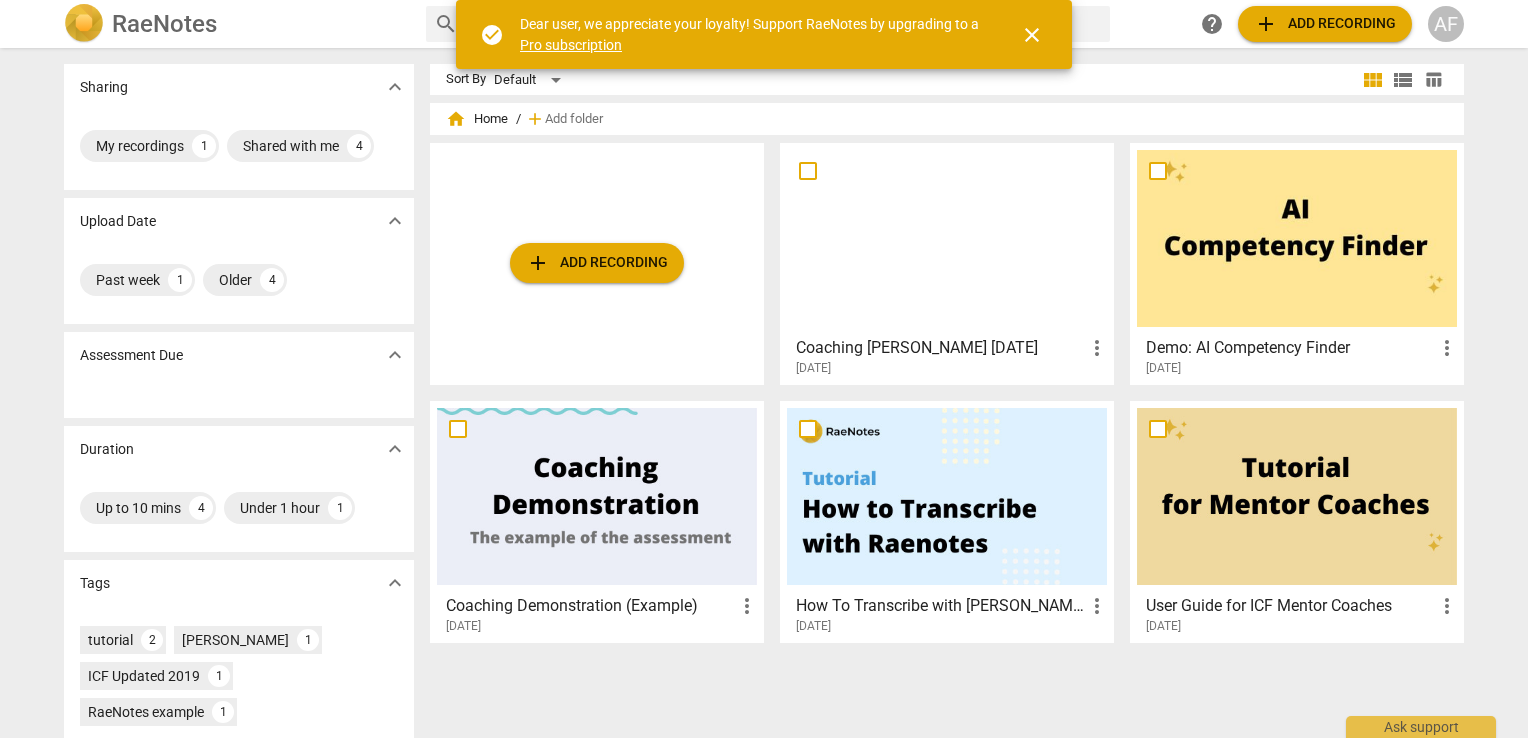 scroll, scrollTop: 0, scrollLeft: 0, axis: both 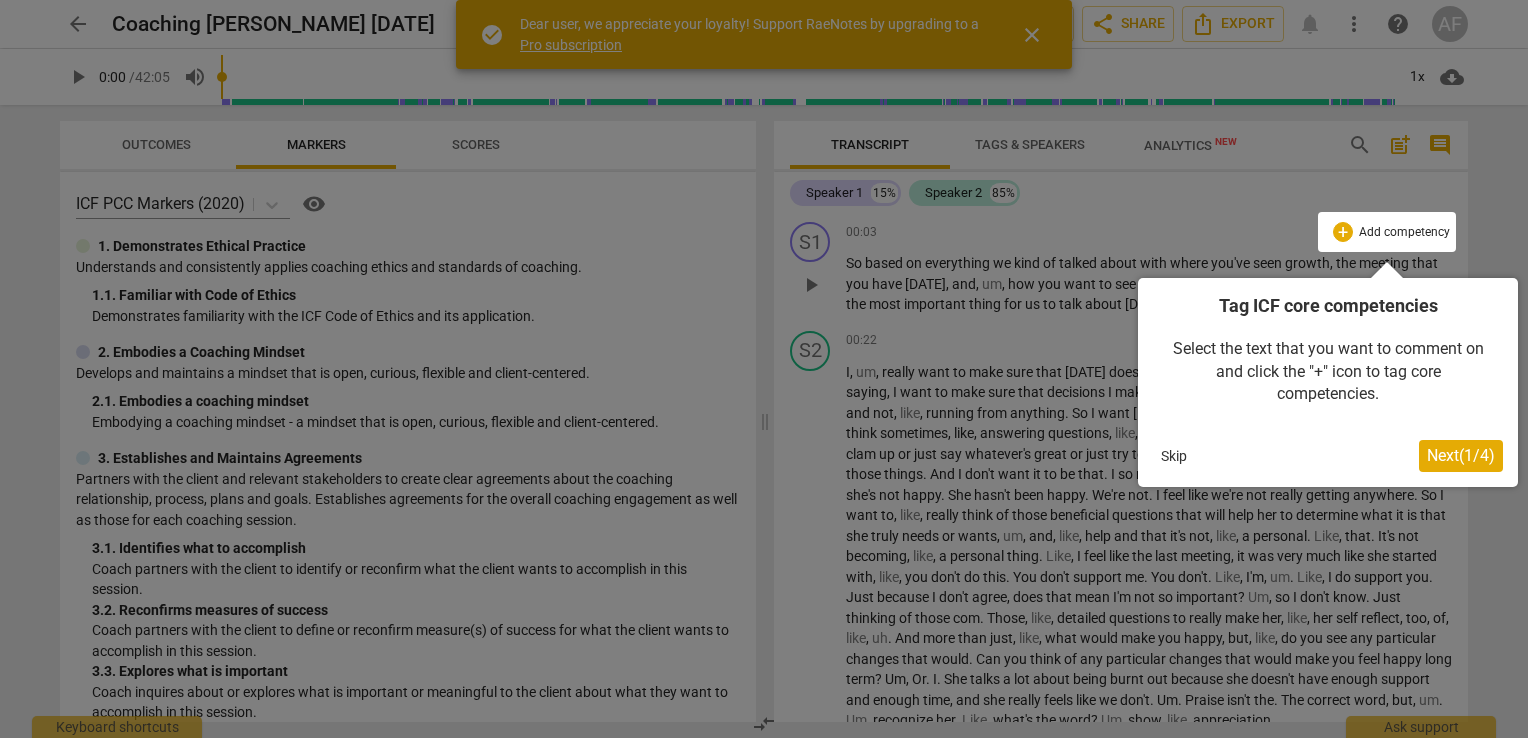 click at bounding box center [764, 369] 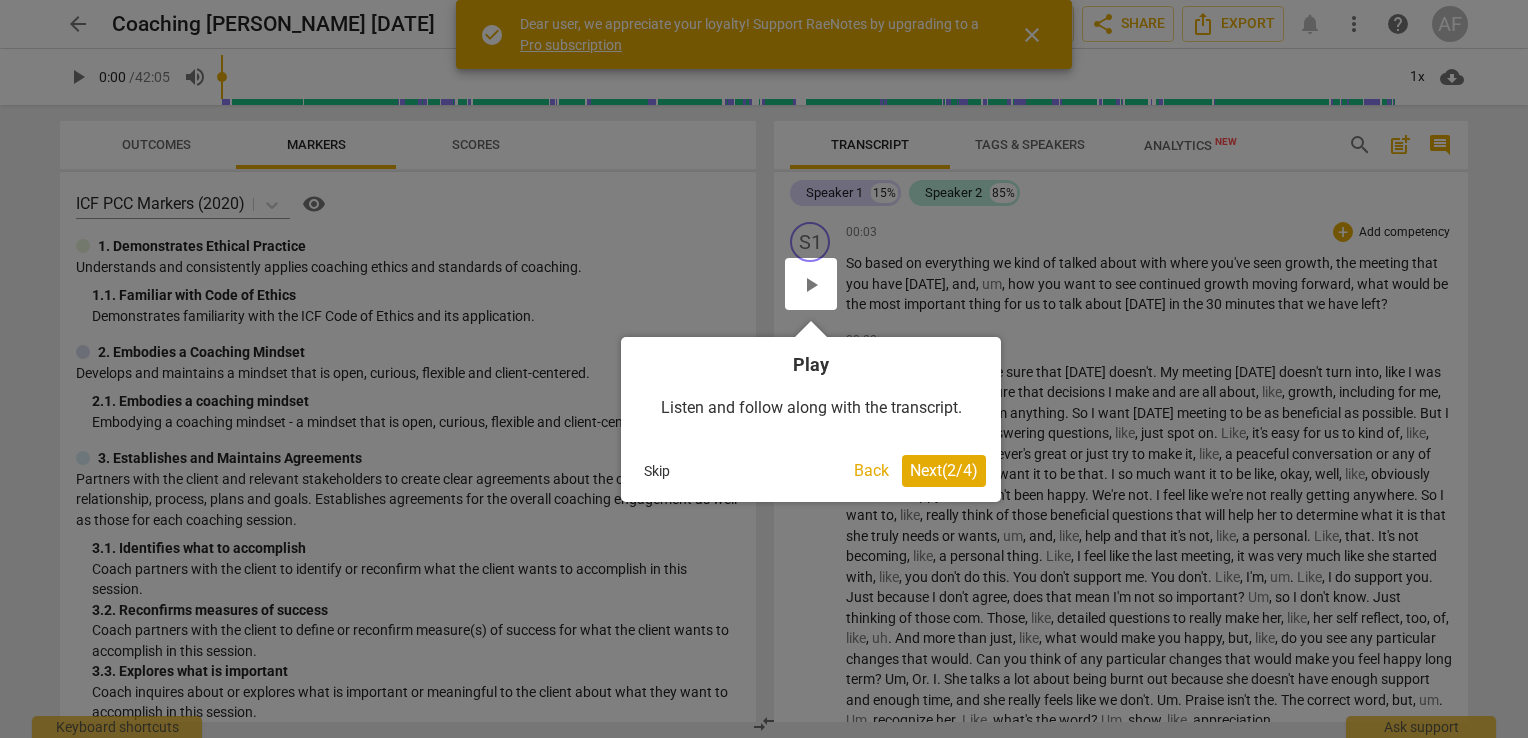 click on "Next  ( 2 / 4 )" at bounding box center [944, 470] 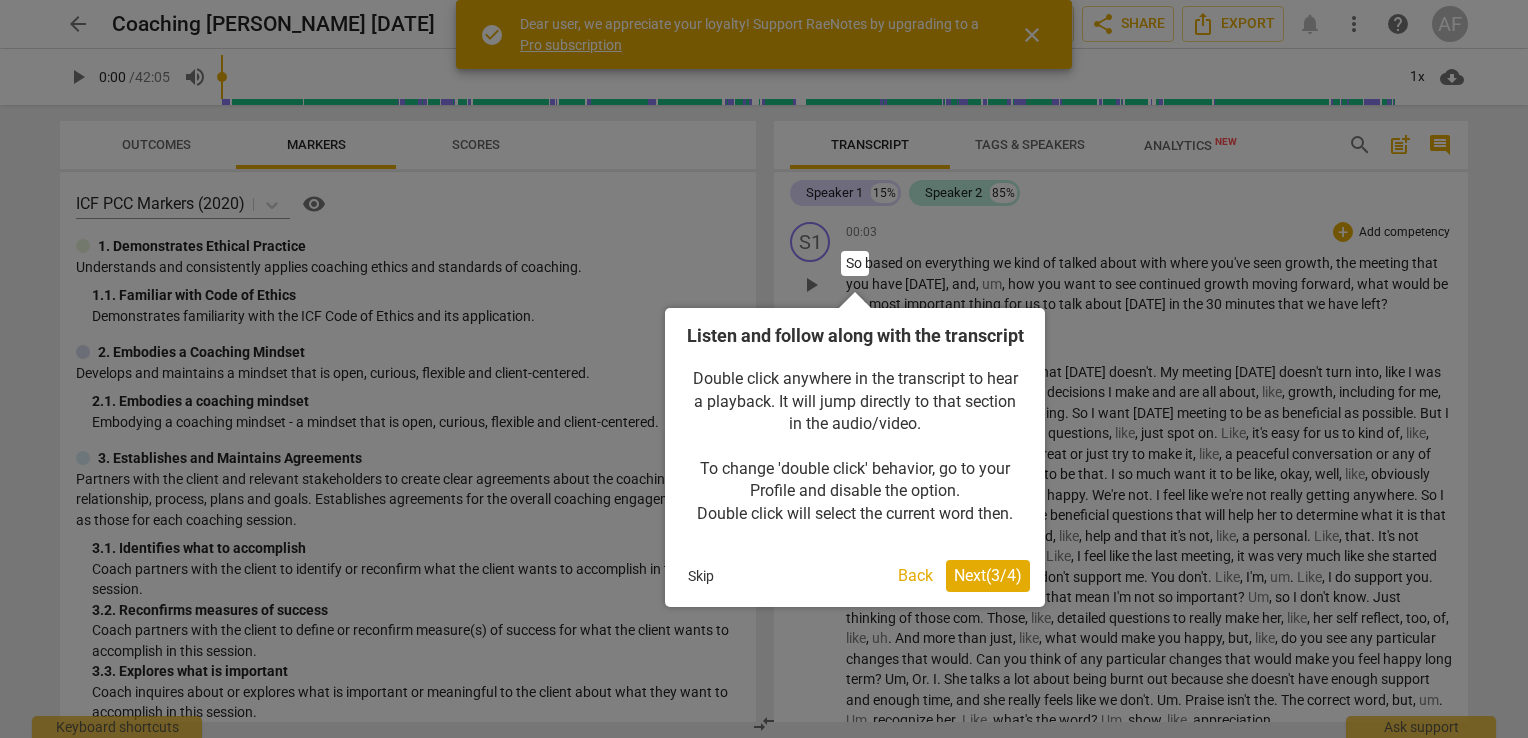 click on "Next  ( 3 / 4 )" at bounding box center [988, 575] 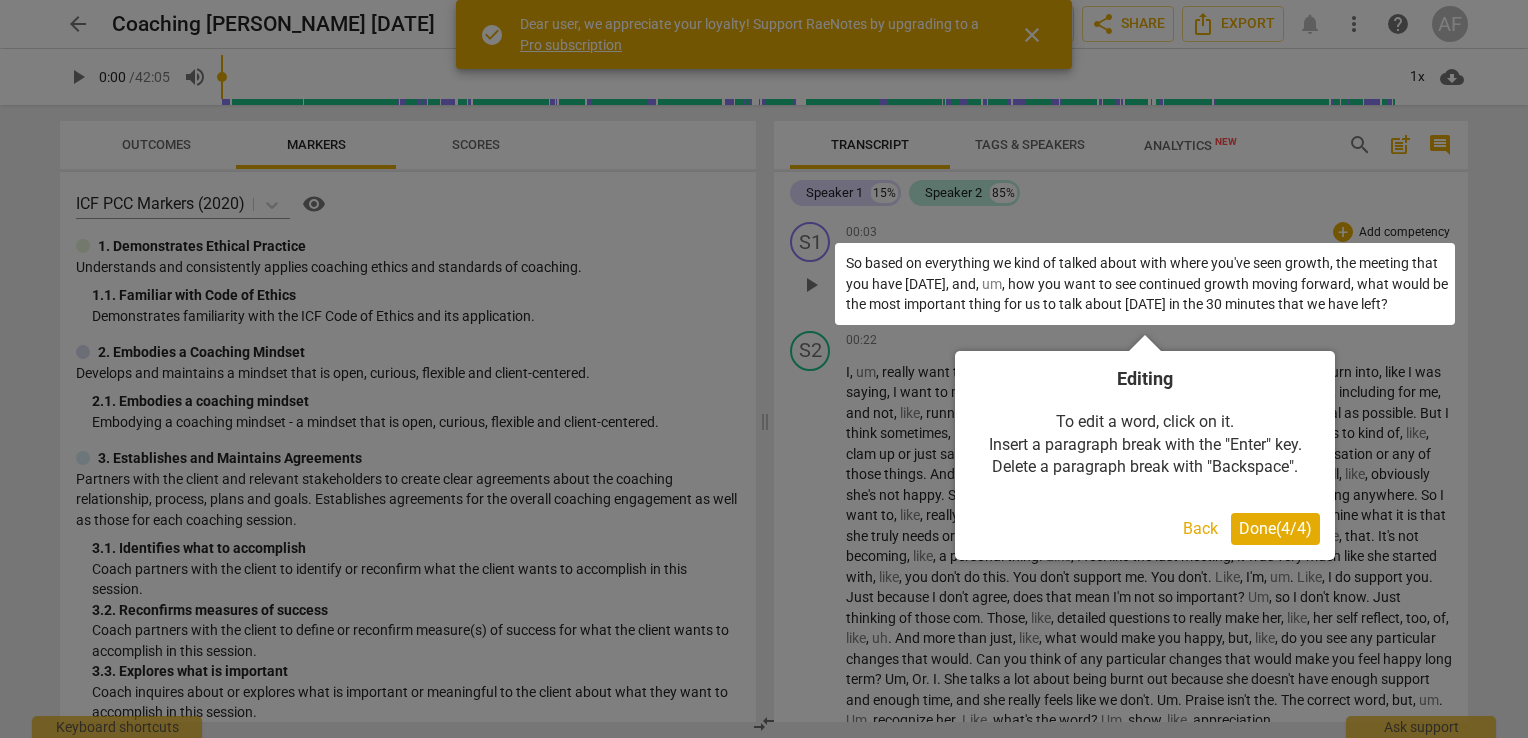 click on "Done  ( 4 / 4 )" at bounding box center [1275, 528] 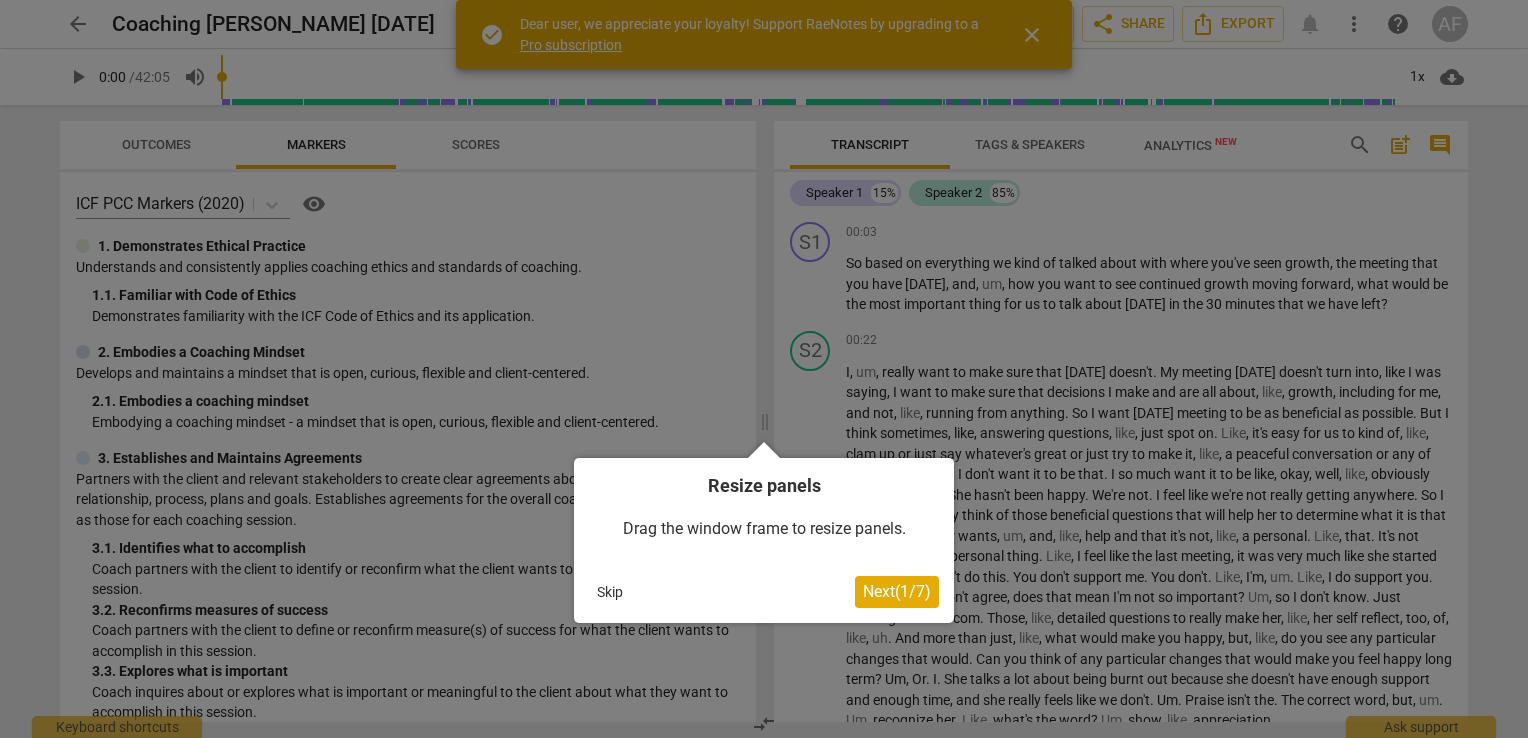 click on "Next  ( 1 / 7 )" at bounding box center (897, 591) 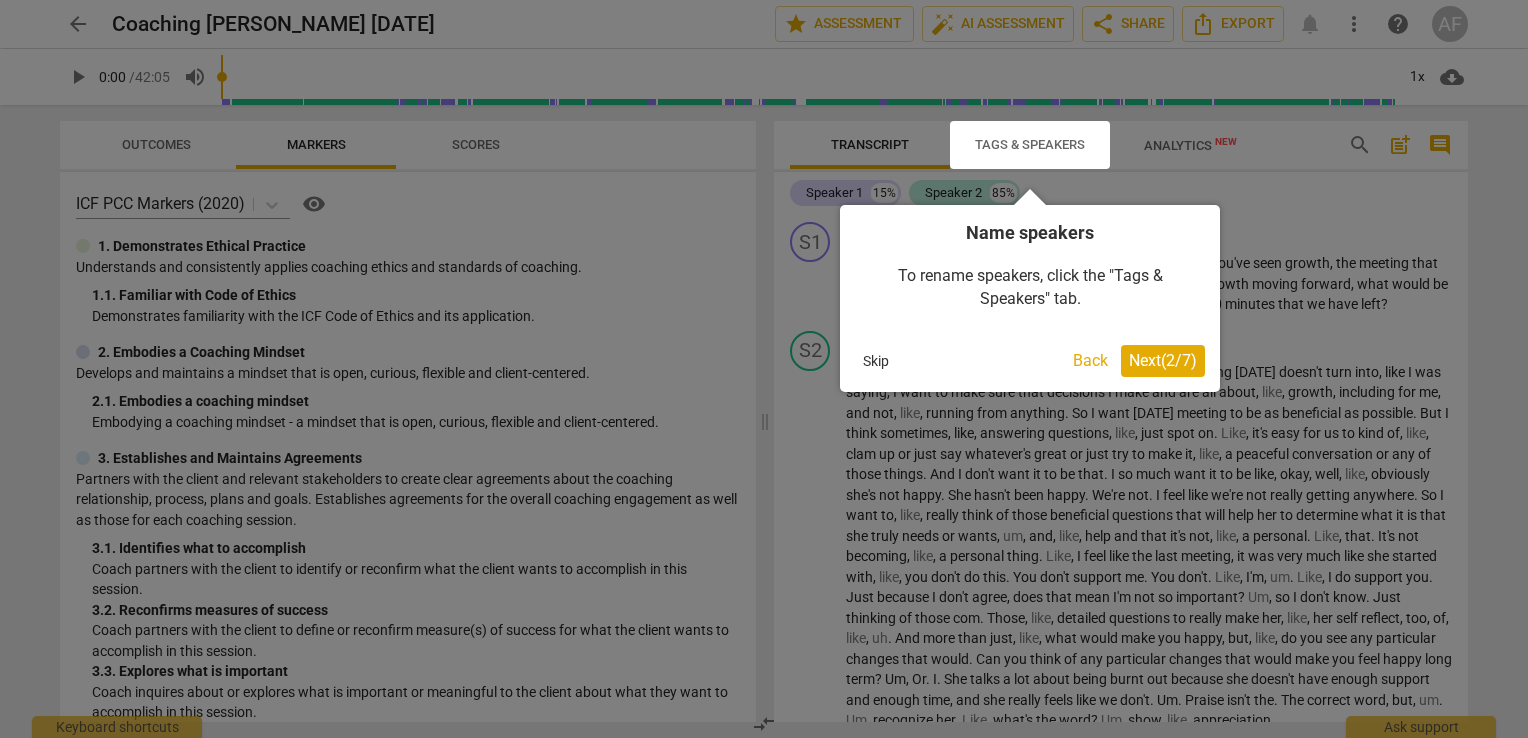 click at bounding box center [1030, 145] 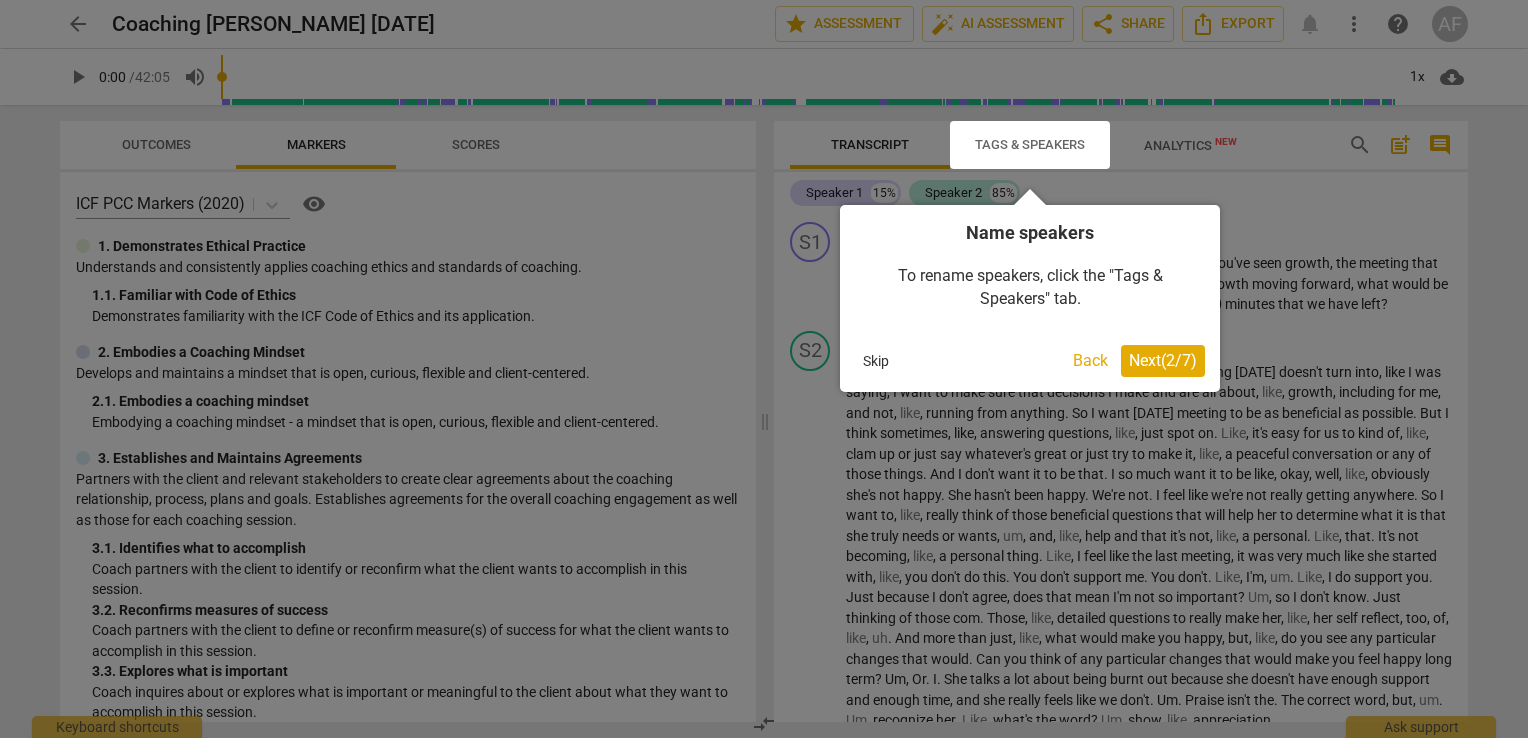 click on "Next  ( 2 / 7 )" at bounding box center (1163, 360) 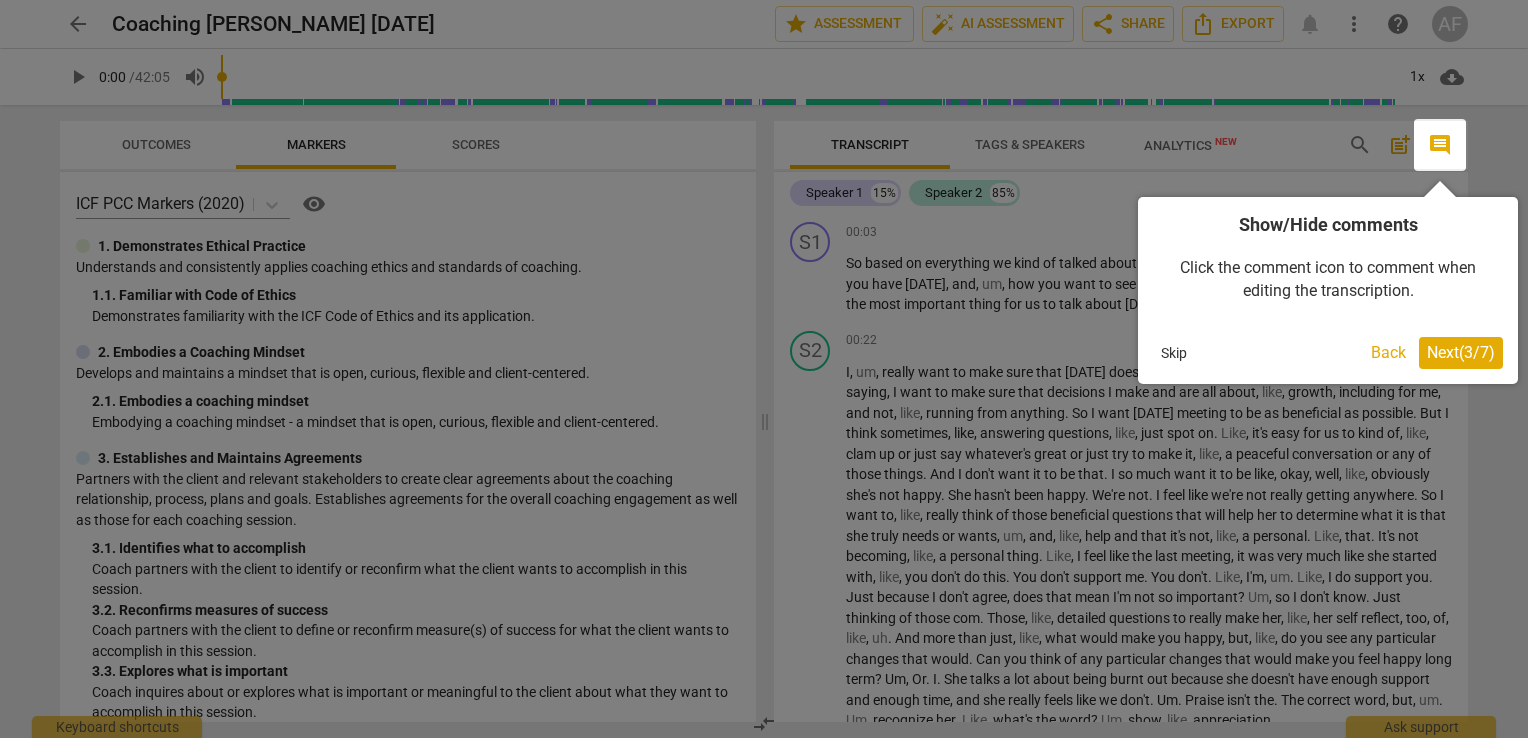 click on "Next  ( 3 / 7 )" at bounding box center (1461, 352) 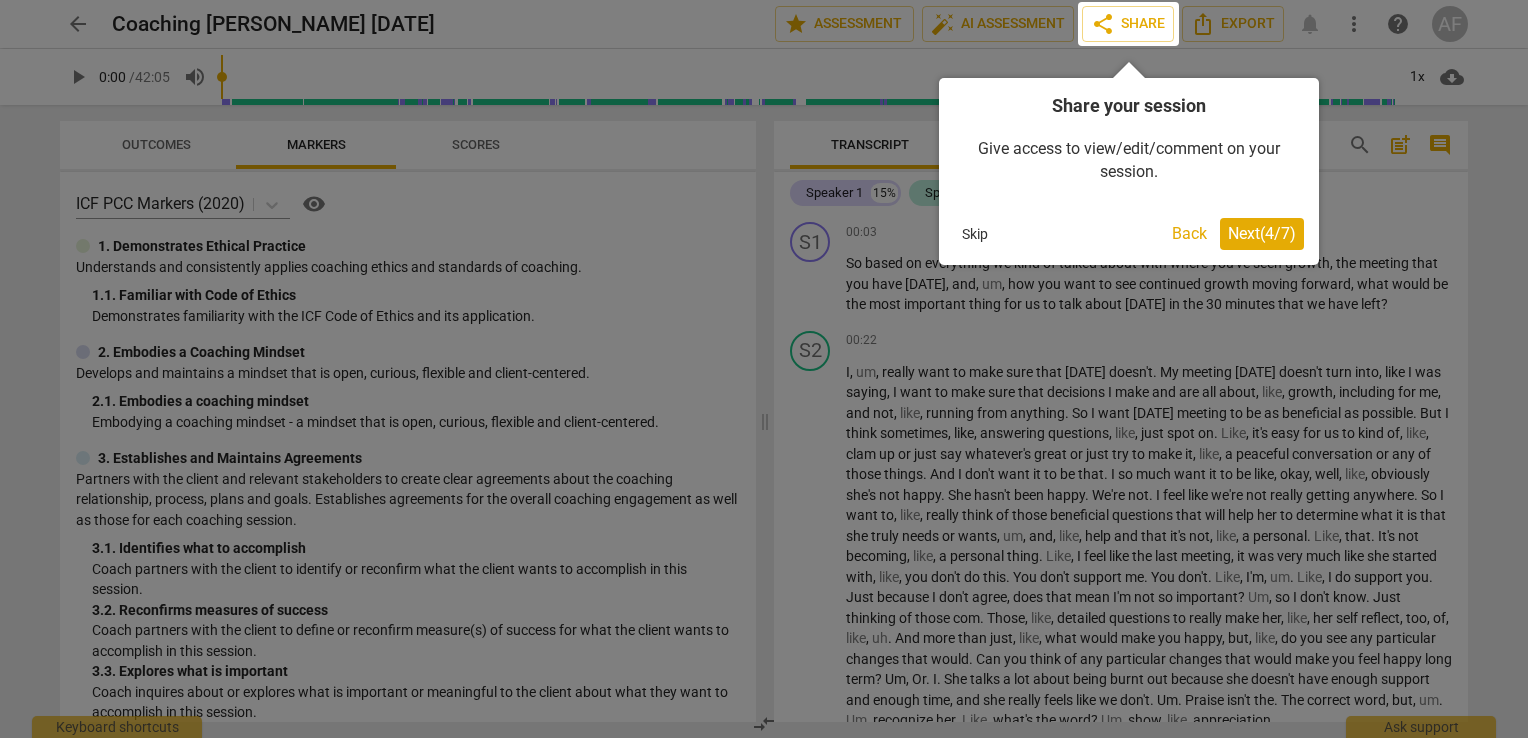 click on "Next  ( 4 / 7 )" at bounding box center [1262, 233] 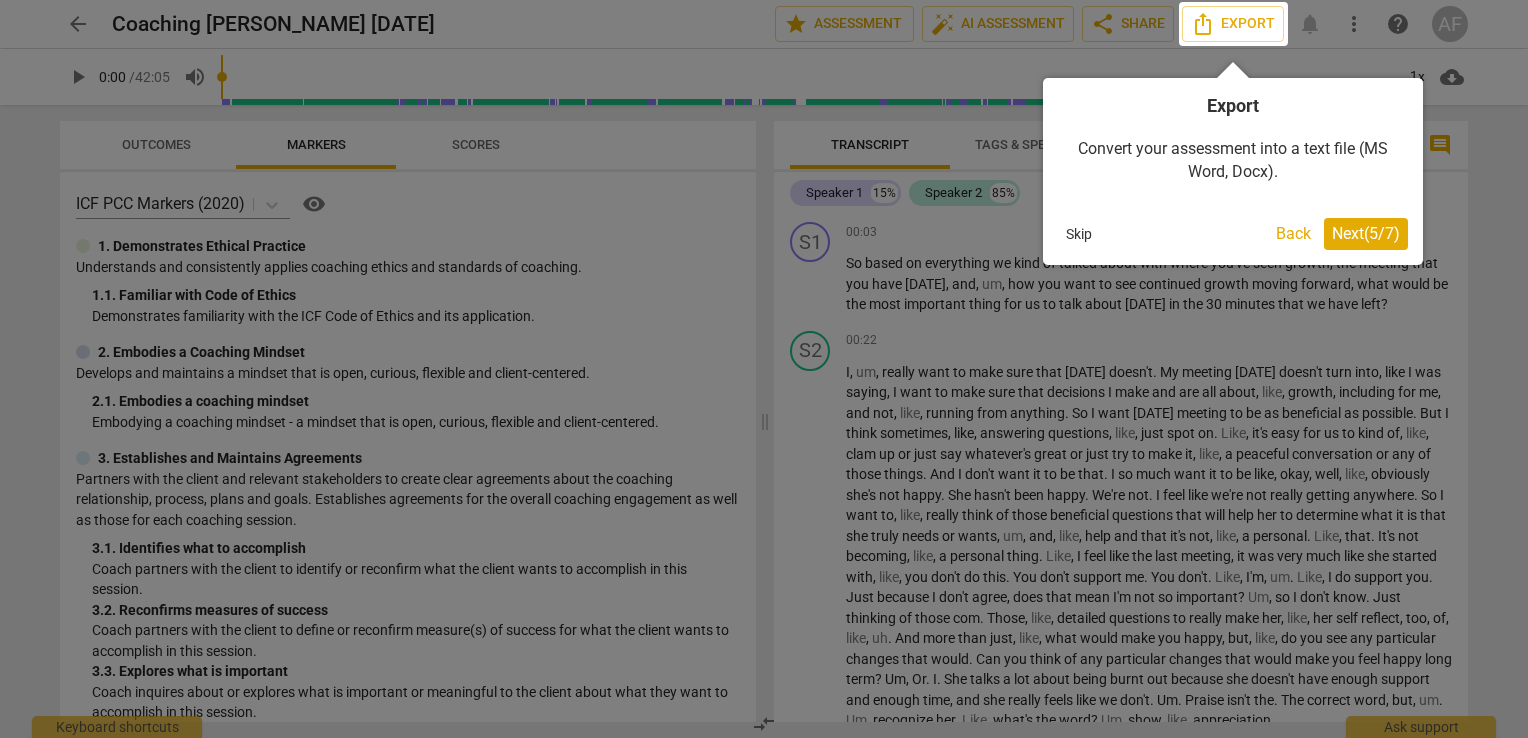 click on "Next  ( 5 / 7 )" at bounding box center (1366, 233) 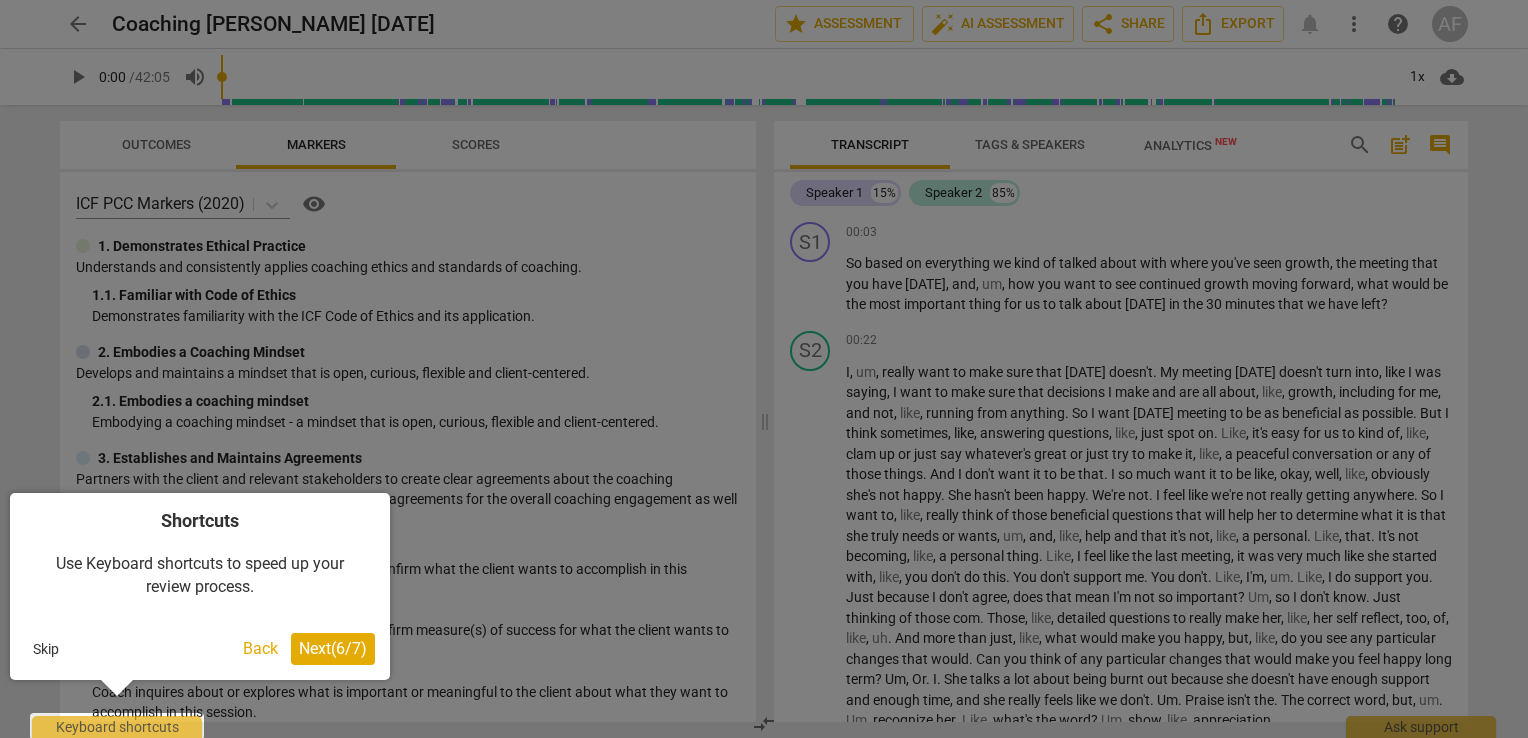 click at bounding box center (764, 369) 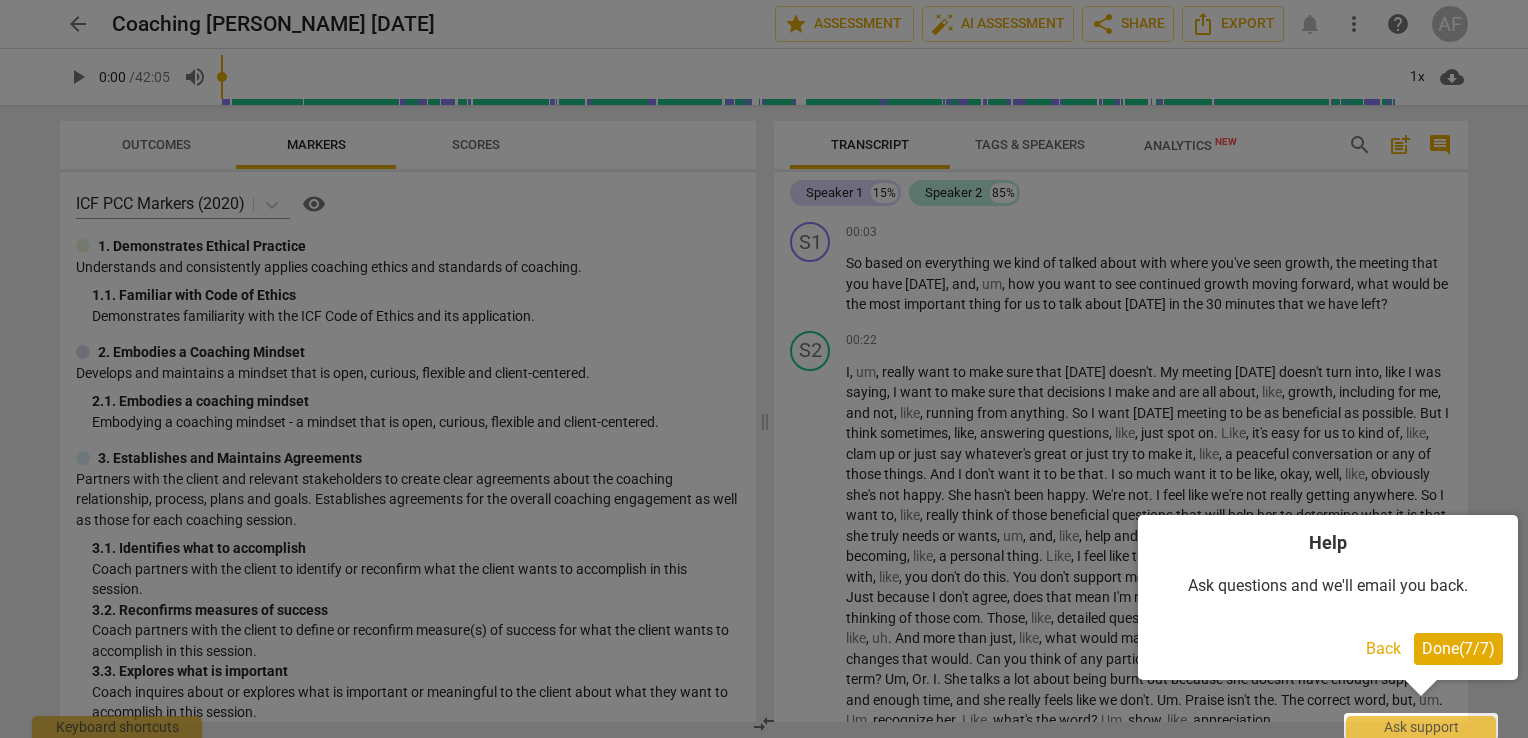 click on "Done  ( 7 / 7 )" at bounding box center (1458, 648) 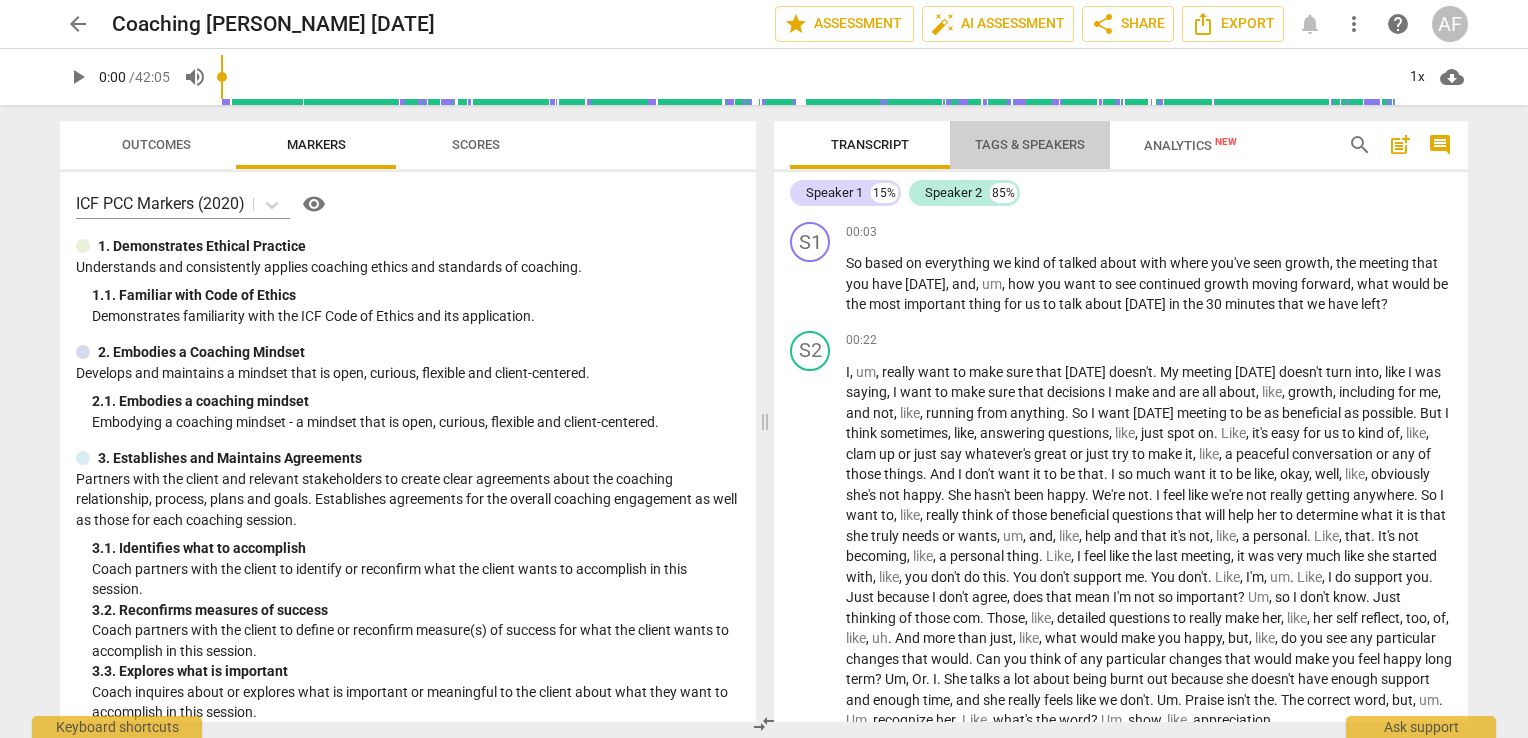 click on "Tags & Speakers" at bounding box center (1030, 144) 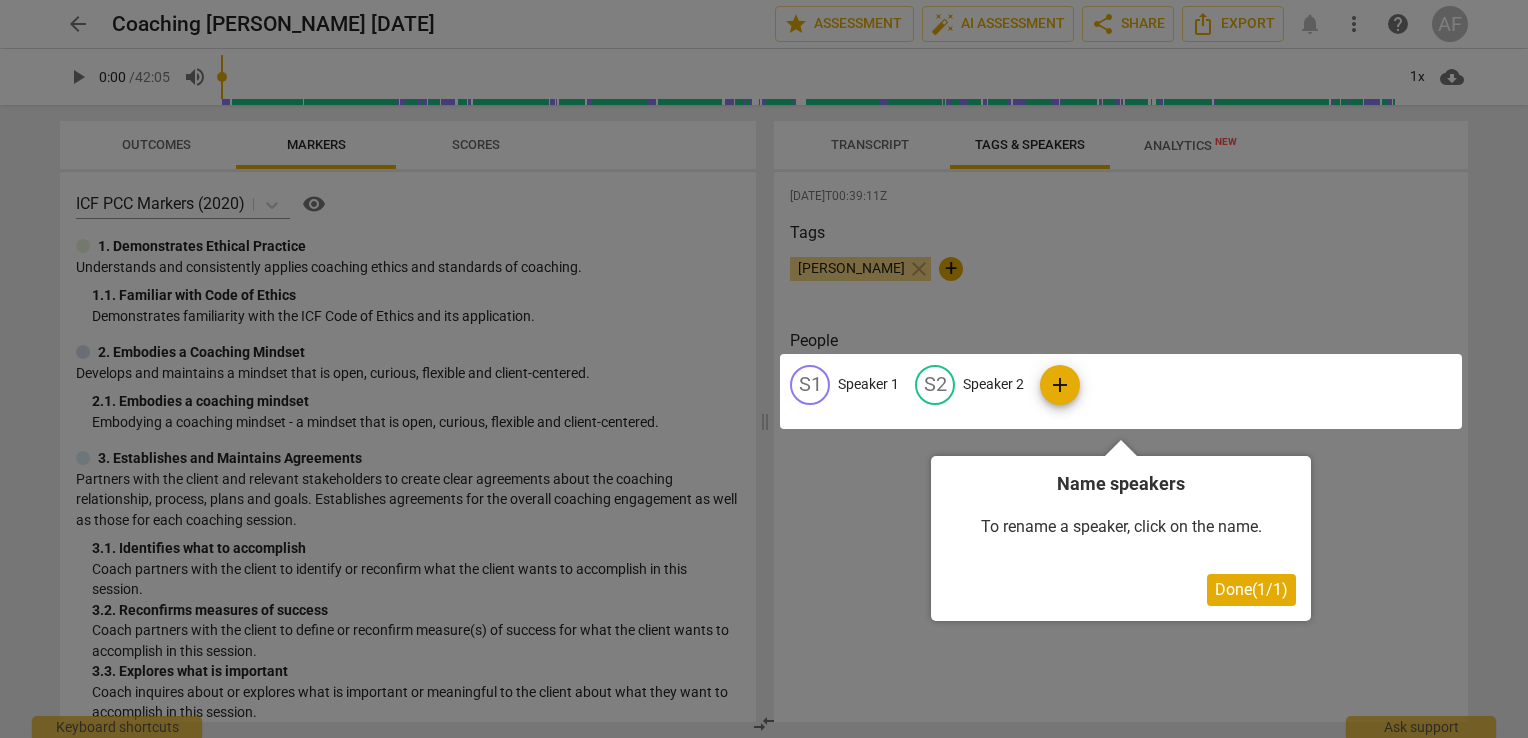 click at bounding box center [1121, 391] 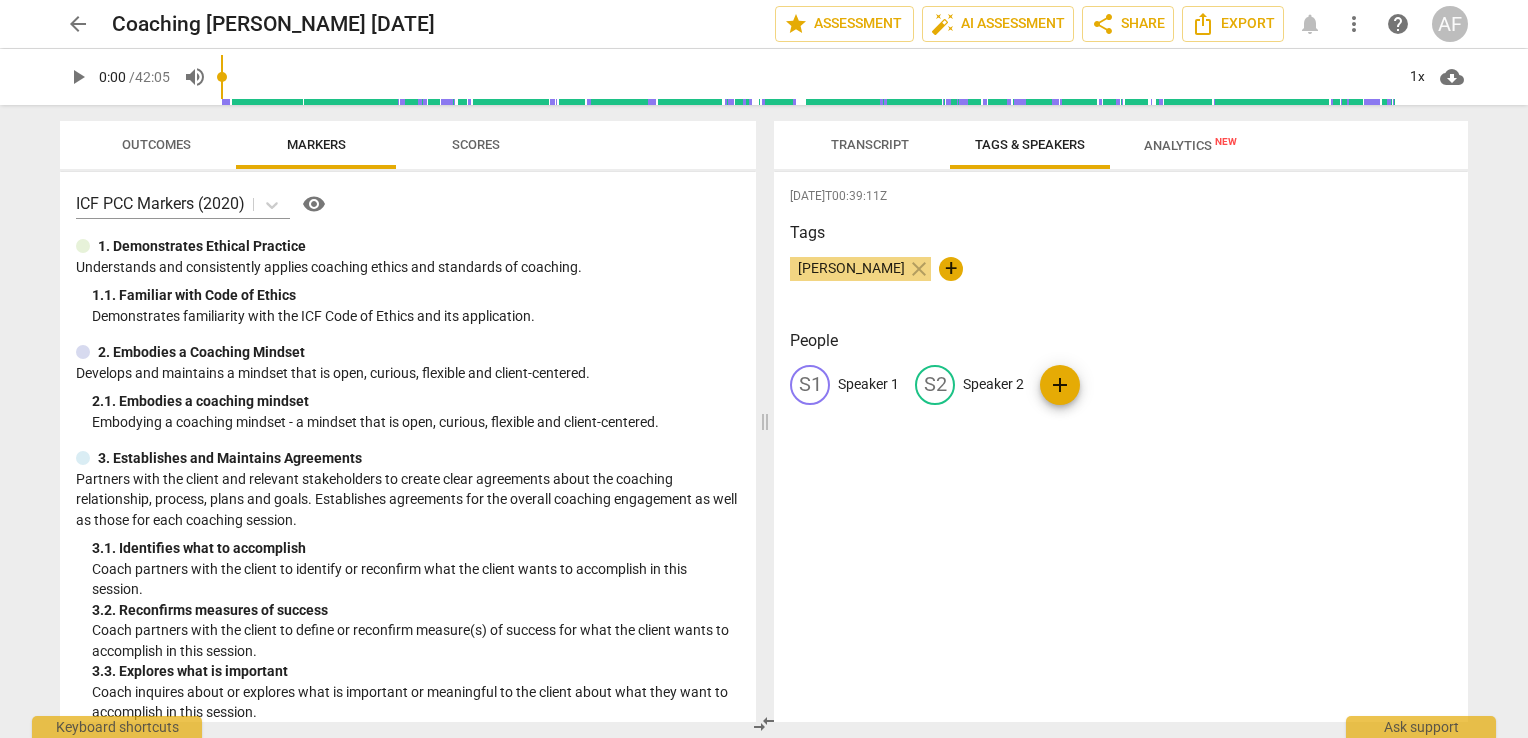 click on "Speaker 1" at bounding box center (868, 384) 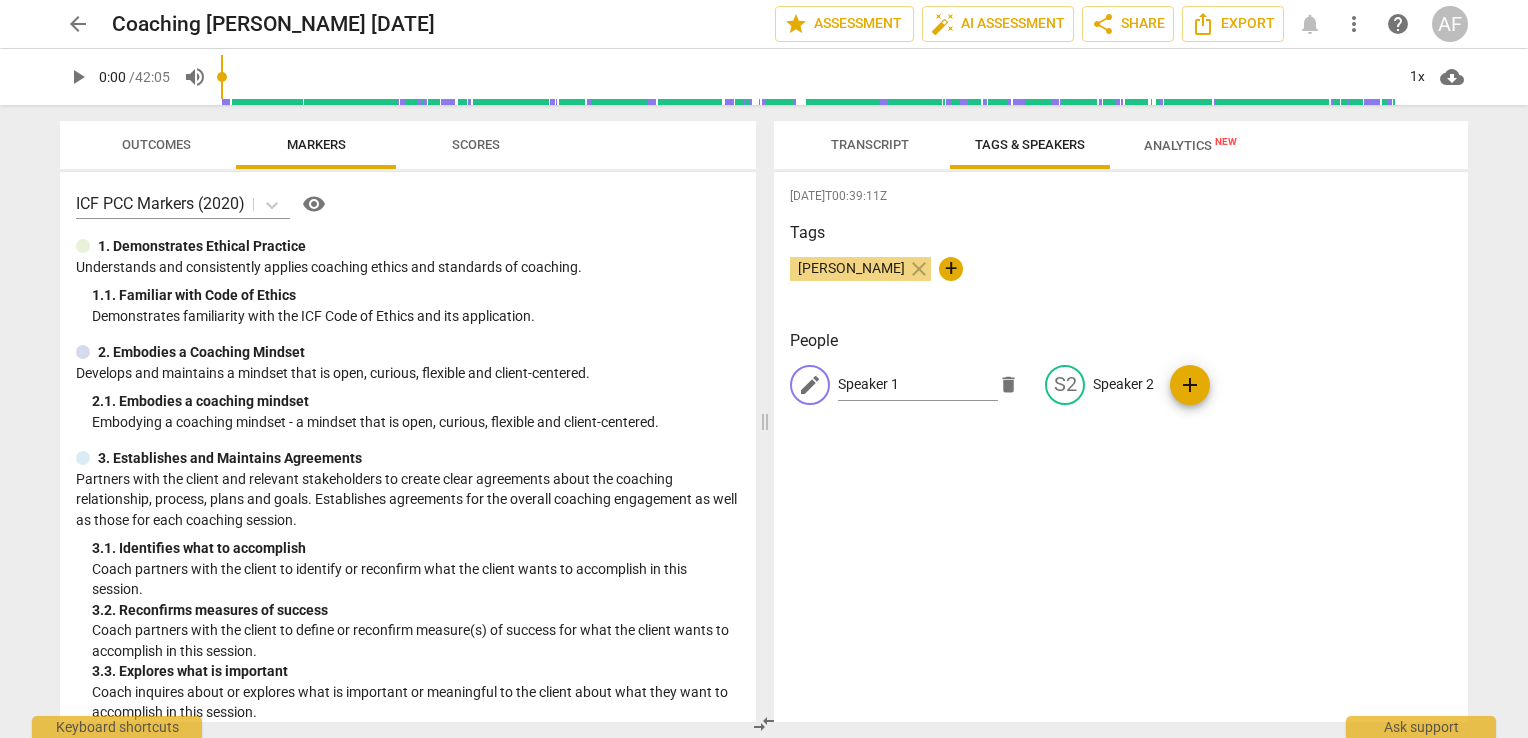click on "[PERSON_NAME]" at bounding box center [851, 268] 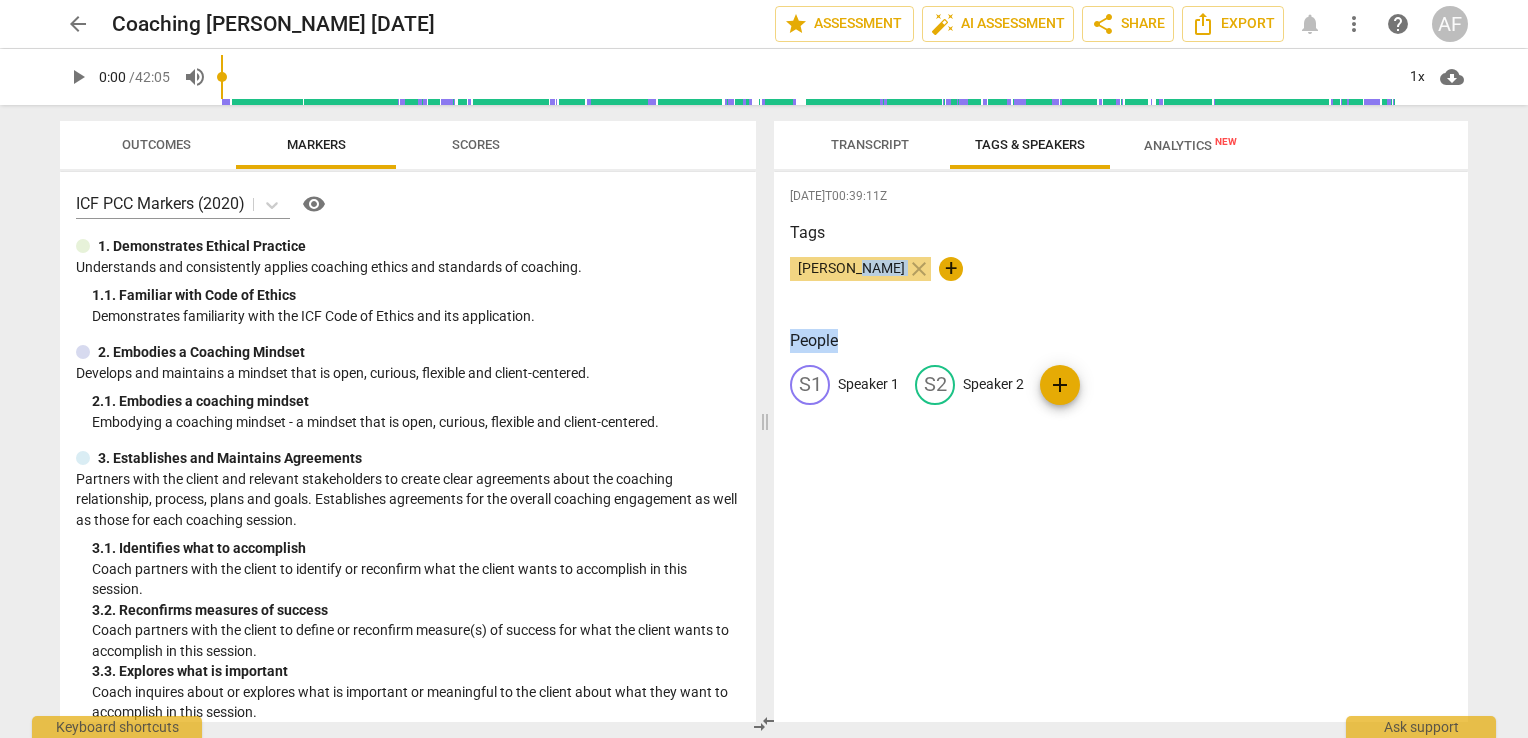 drag, startPoint x: 846, startPoint y: 262, endPoint x: 842, endPoint y: 319, distance: 57.14018 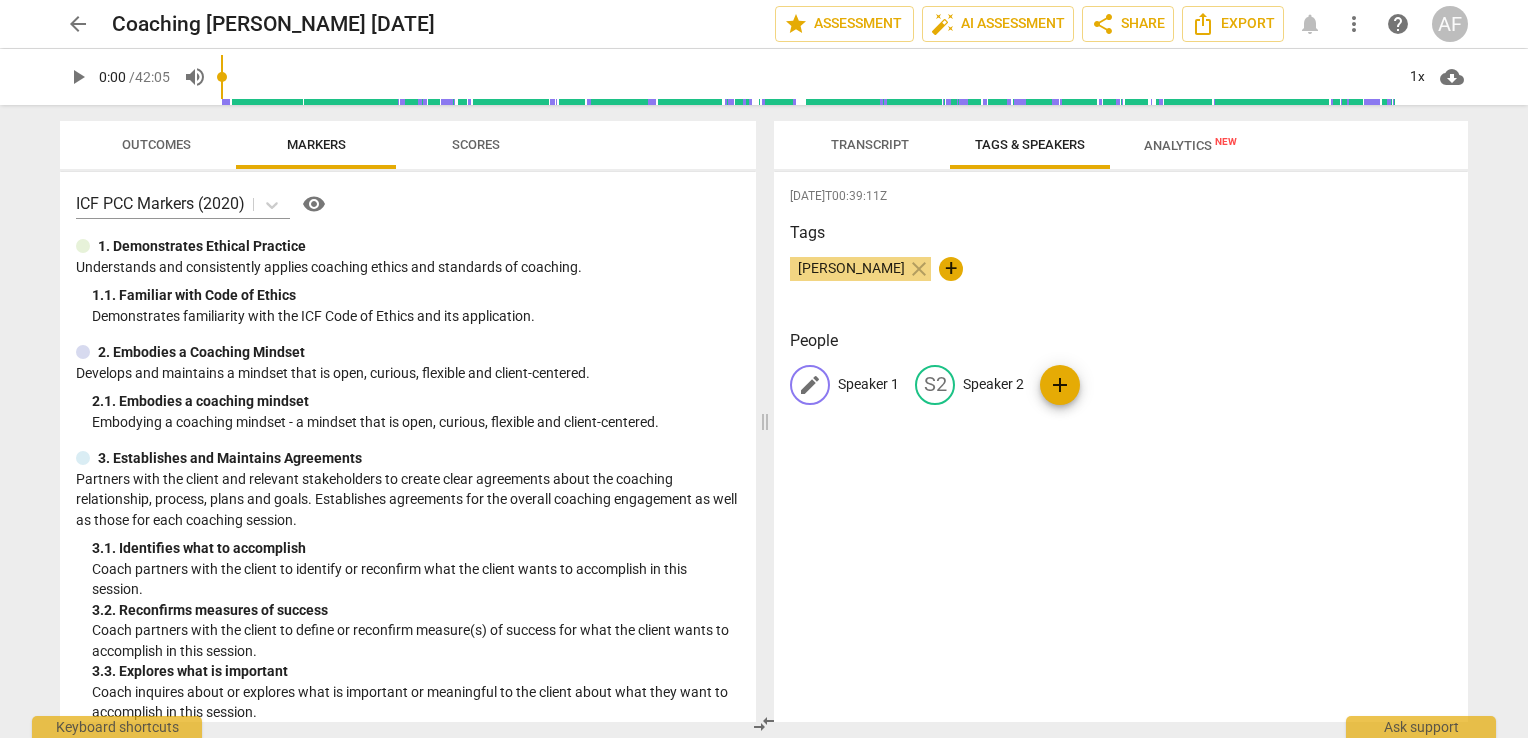 drag, startPoint x: 842, startPoint y: 319, endPoint x: 860, endPoint y: 386, distance: 69.375786 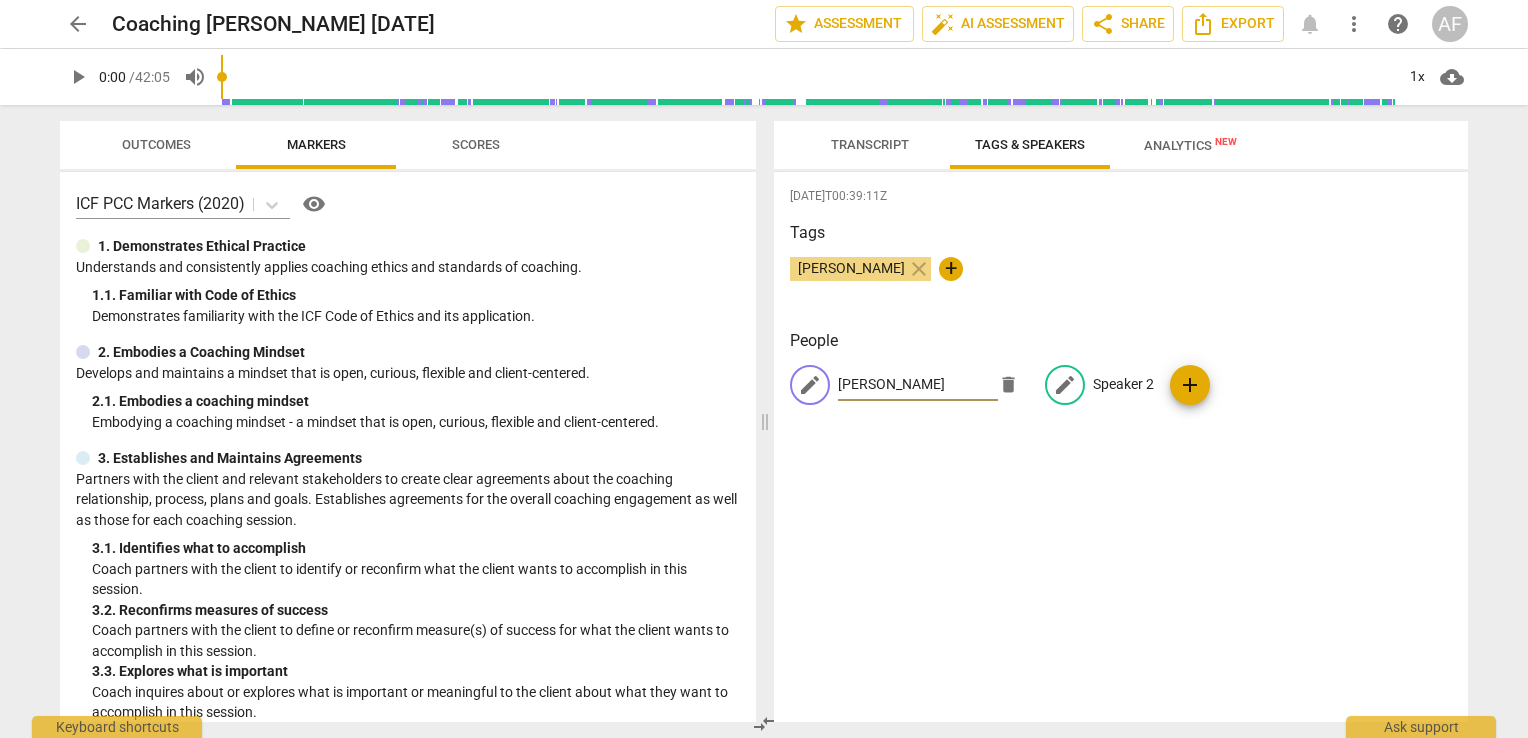 type on "[PERSON_NAME]" 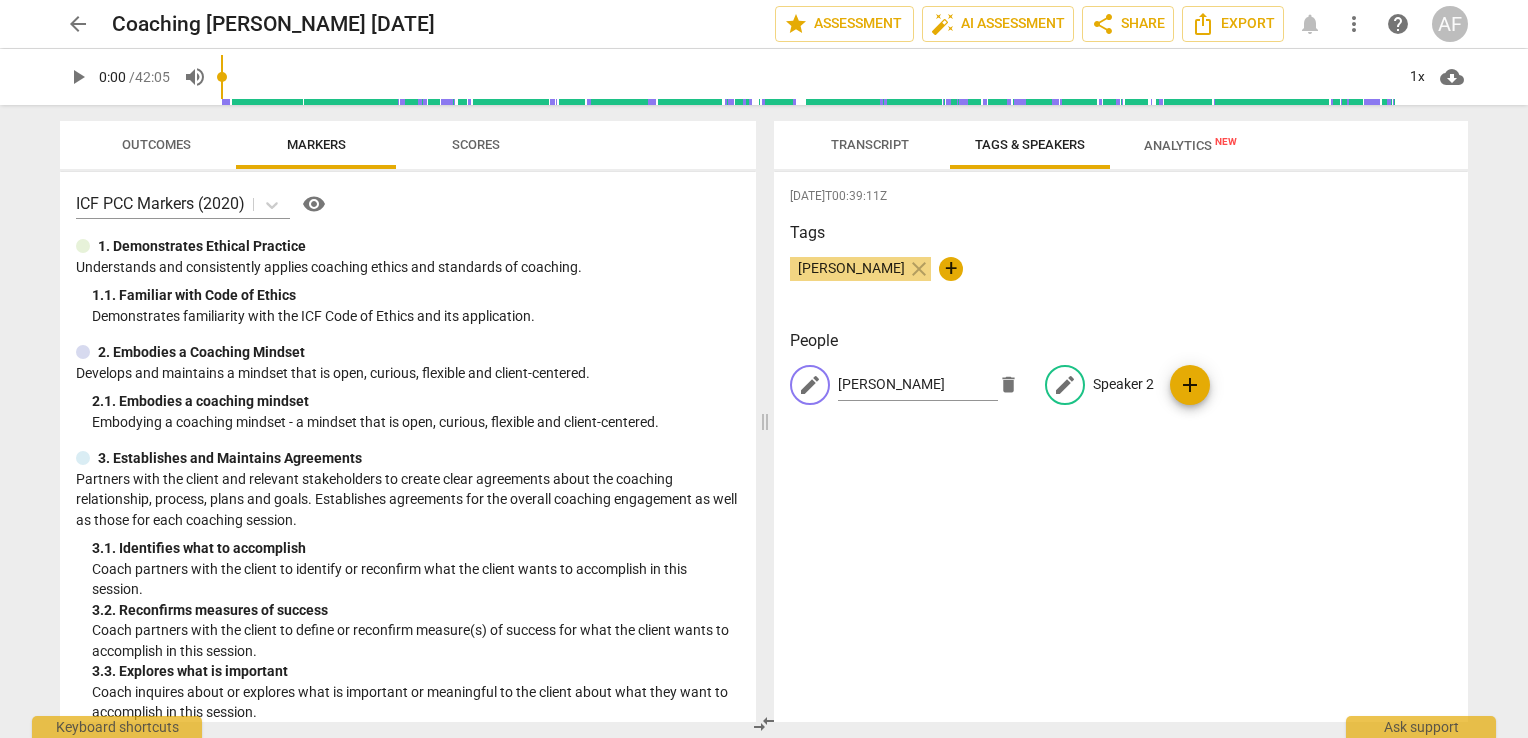 click on "Speaker 2" at bounding box center (1123, 384) 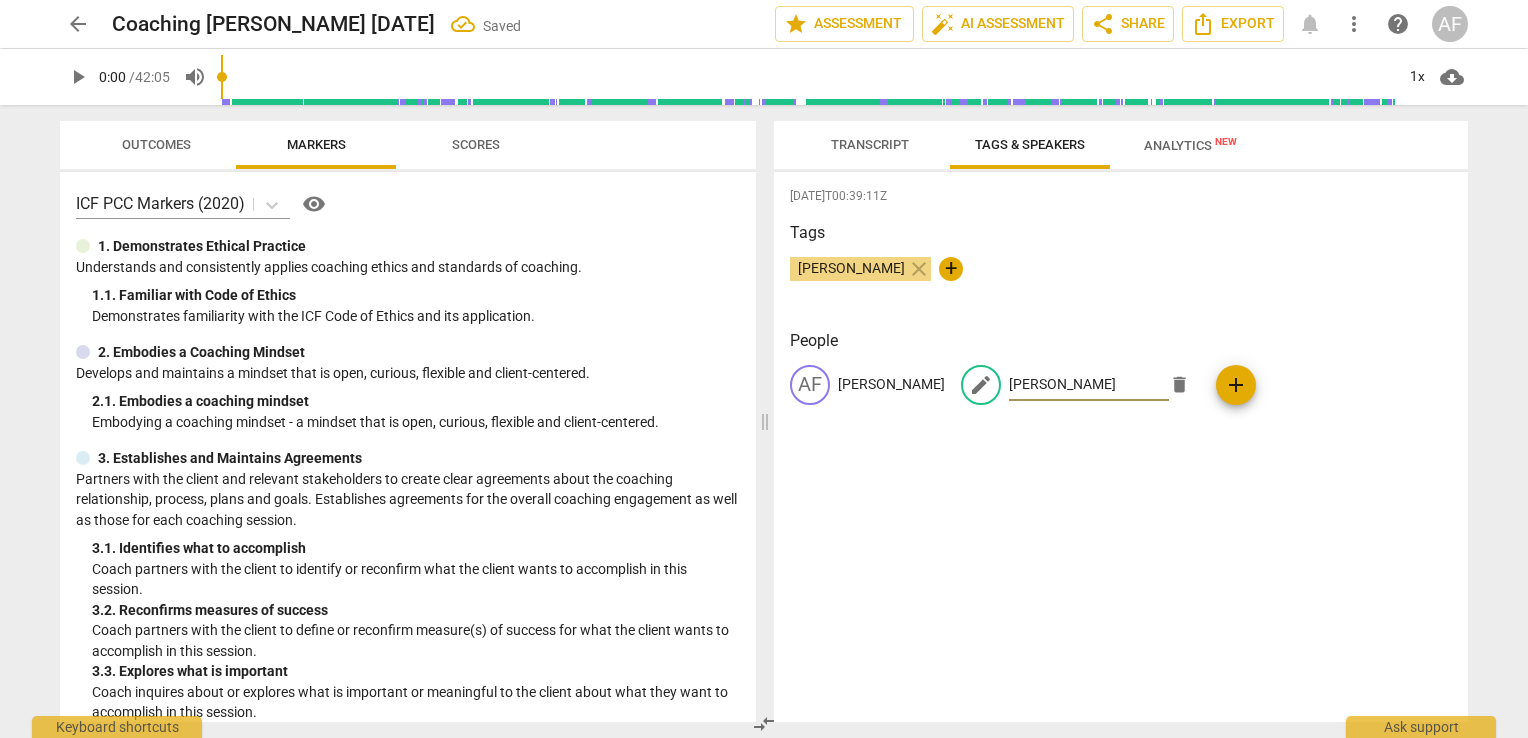 type on "[PERSON_NAME]" 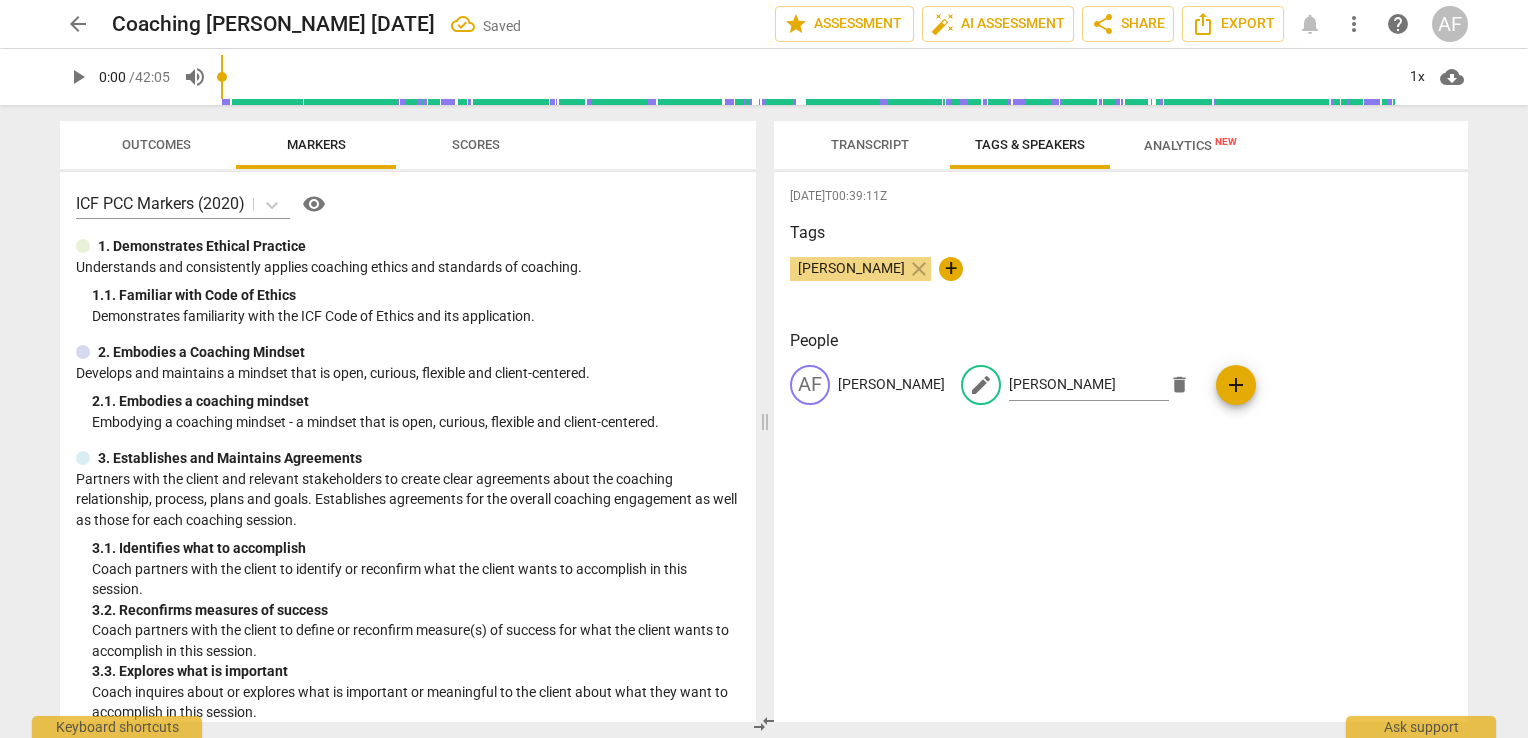 click on "[DATE]T00:39:11Z Tags [PERSON_NAME] close + People AF [PERSON_NAME] edit [PERSON_NAME] delete add" at bounding box center [1121, 447] 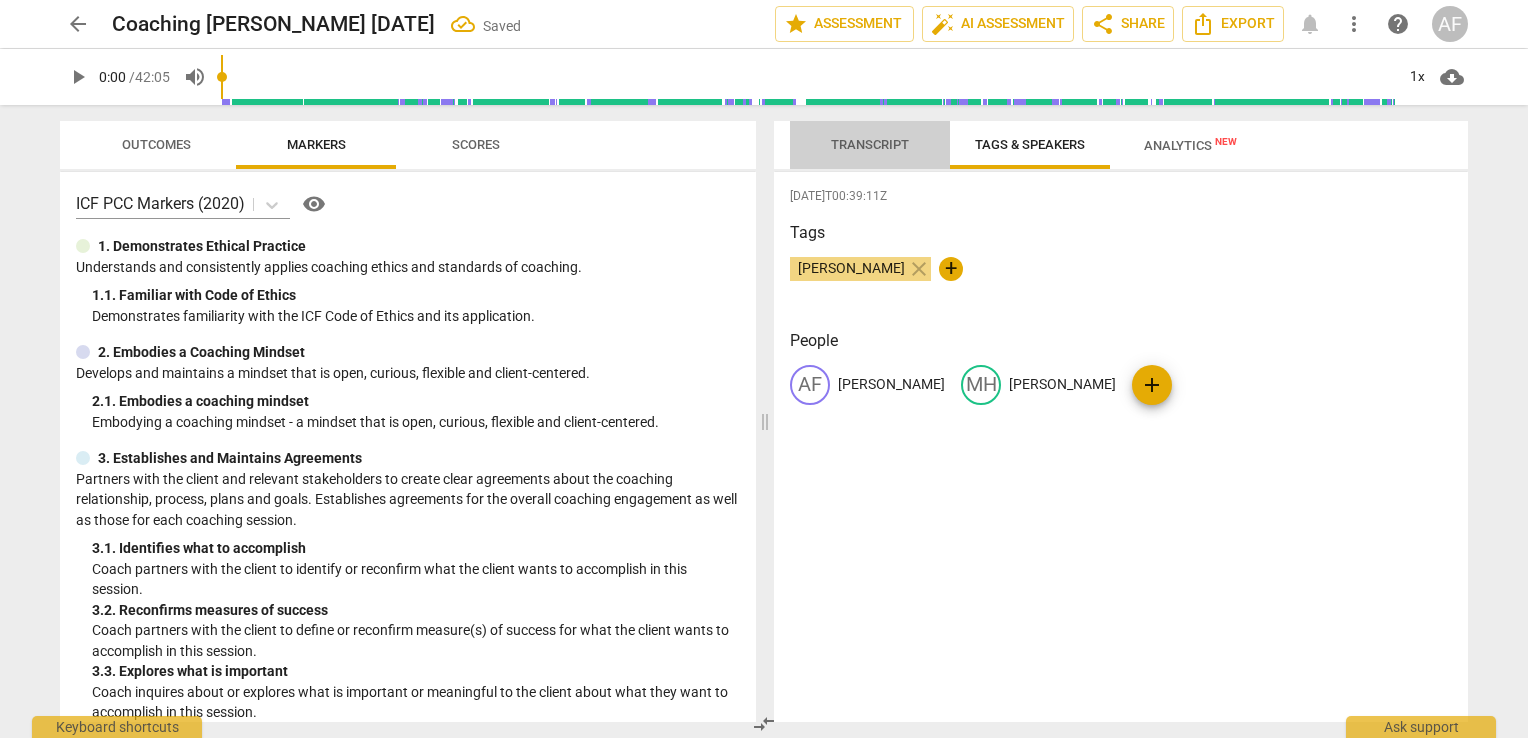click on "Transcript" at bounding box center [870, 144] 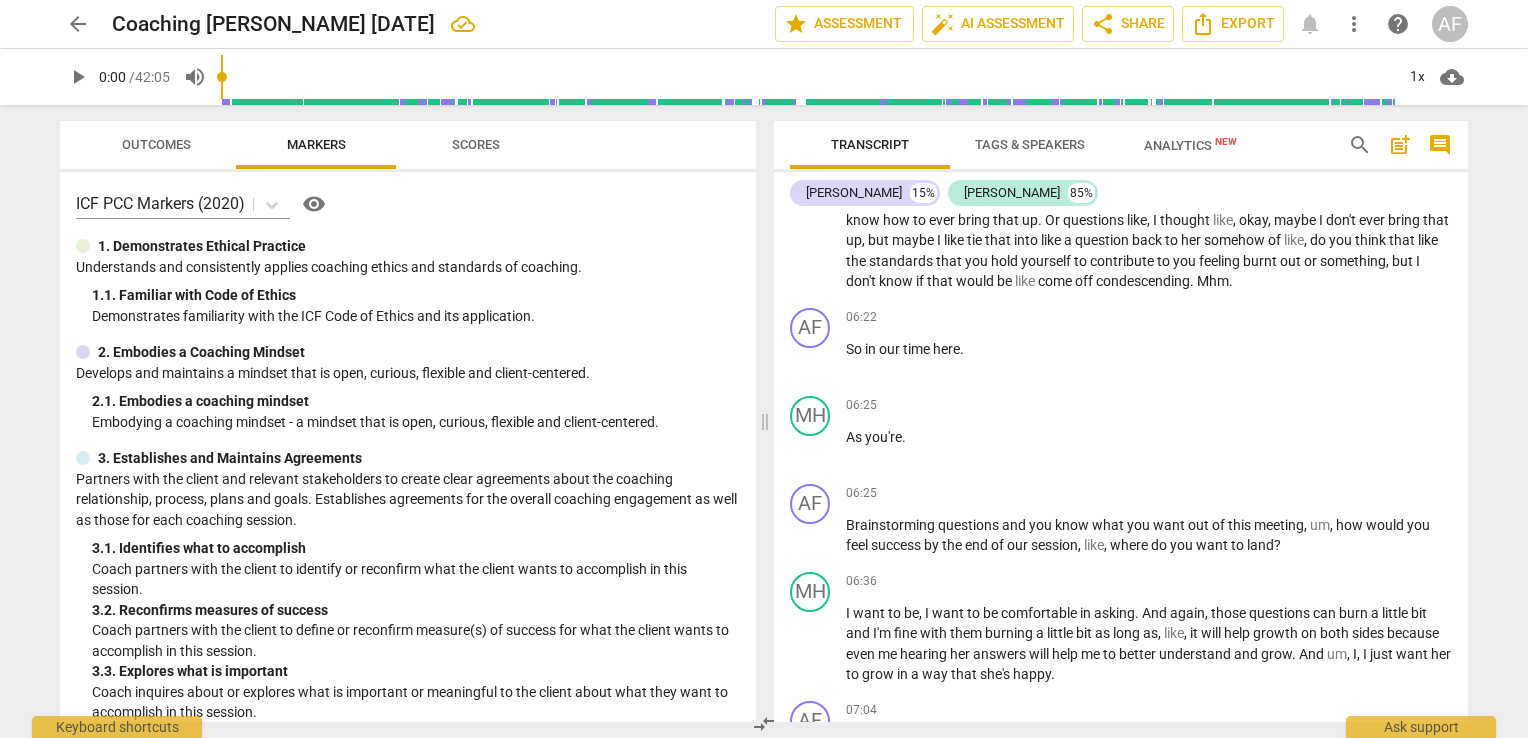 scroll, scrollTop: 1124, scrollLeft: 0, axis: vertical 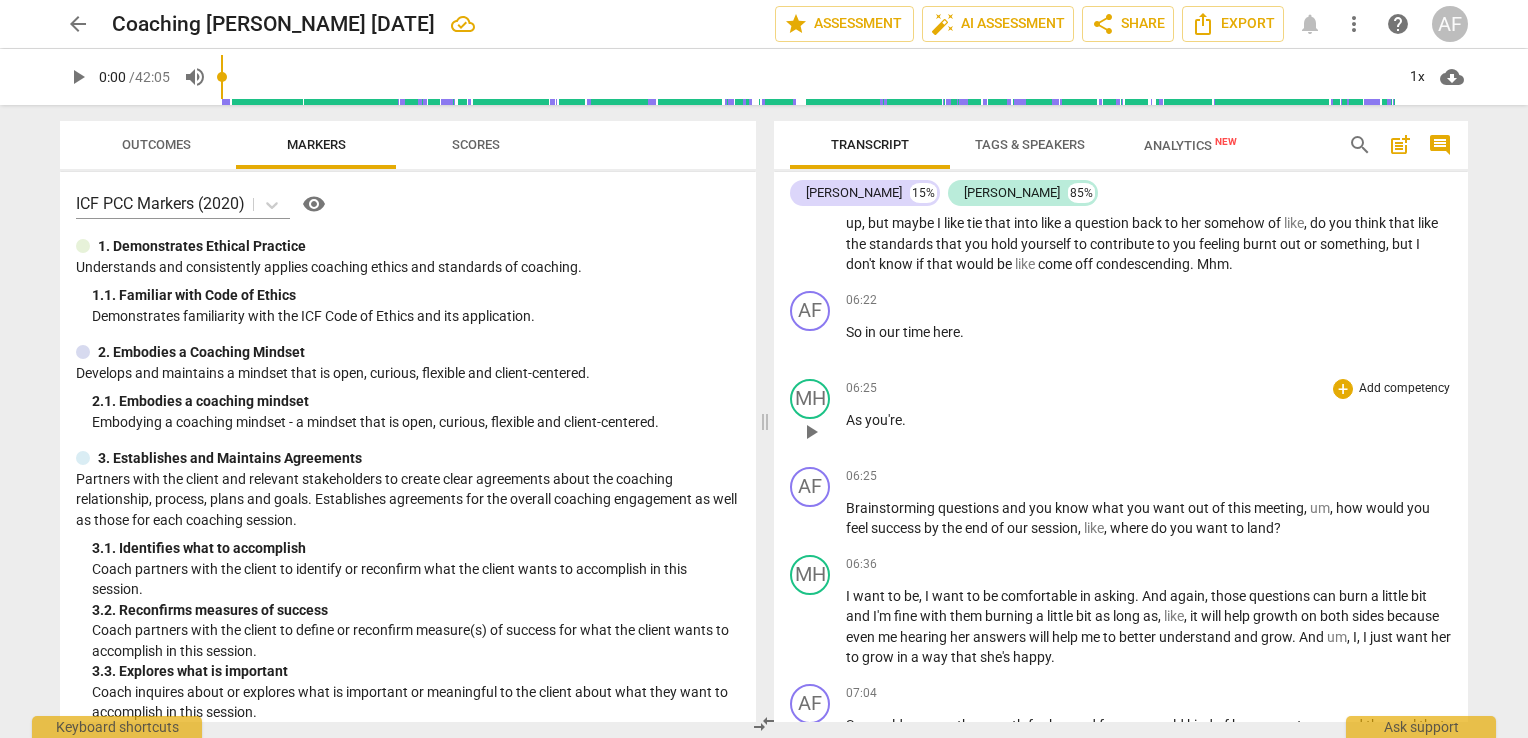 click on "As" at bounding box center [855, 420] 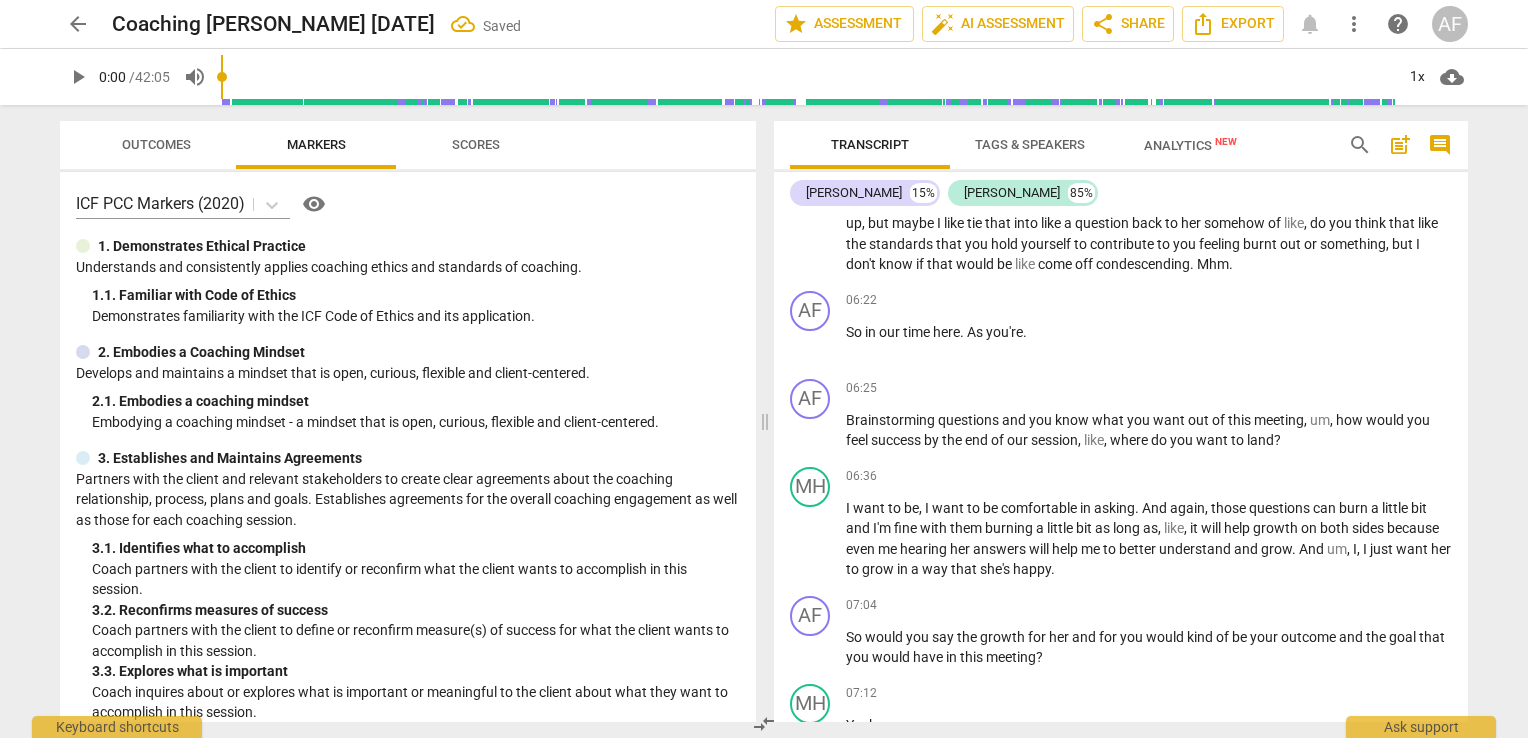 click on "Brainstorming" at bounding box center (892, 420) 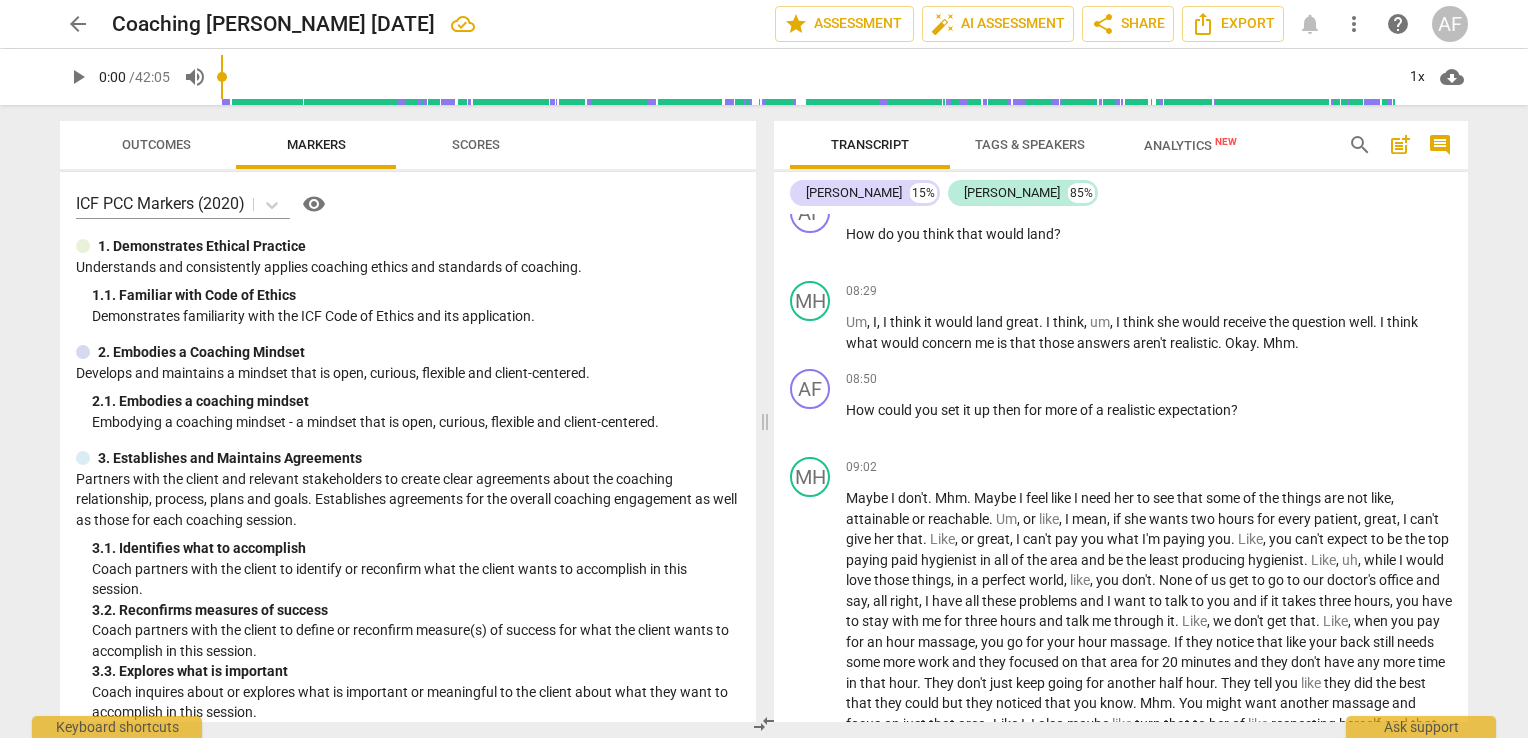 scroll, scrollTop: 2045, scrollLeft: 0, axis: vertical 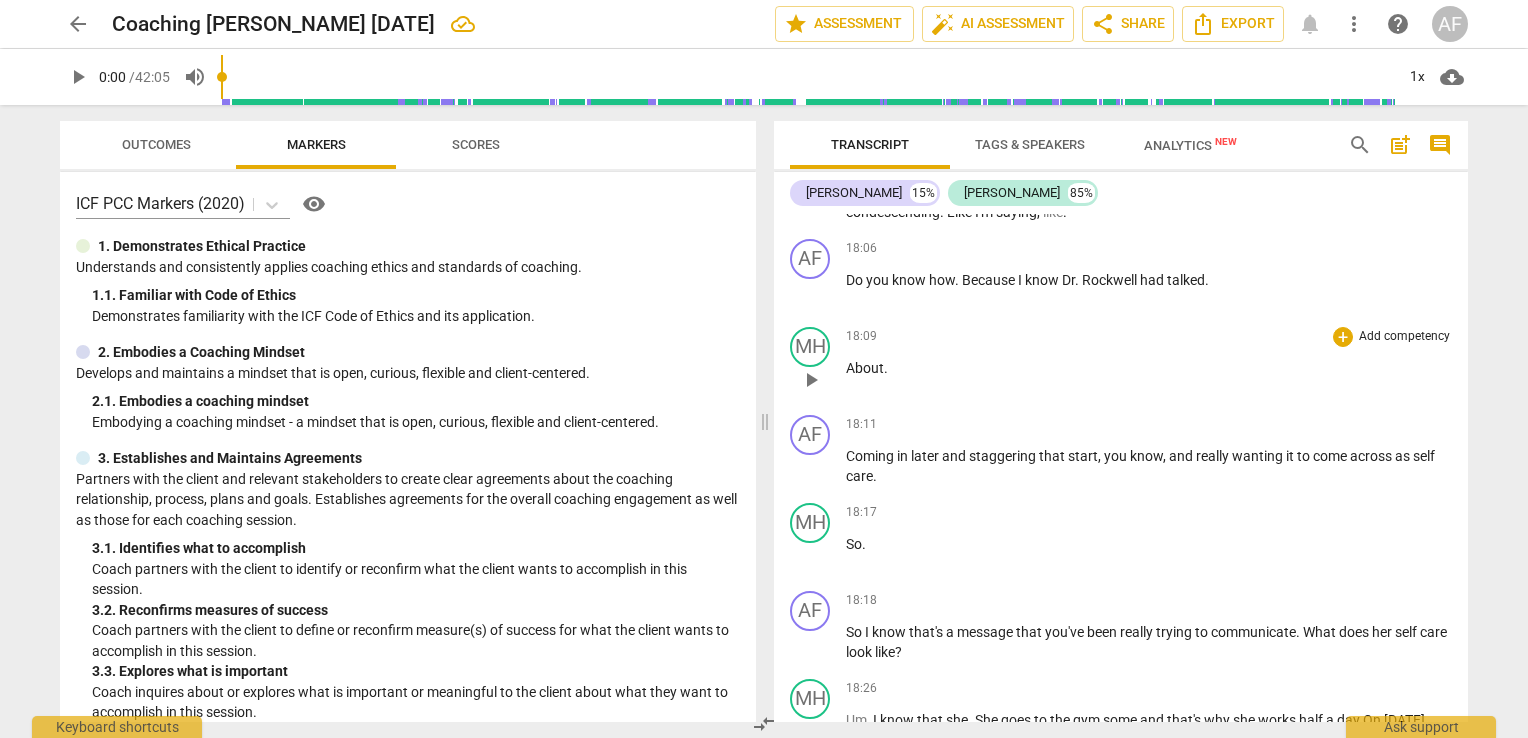 click on "About" at bounding box center (865, 368) 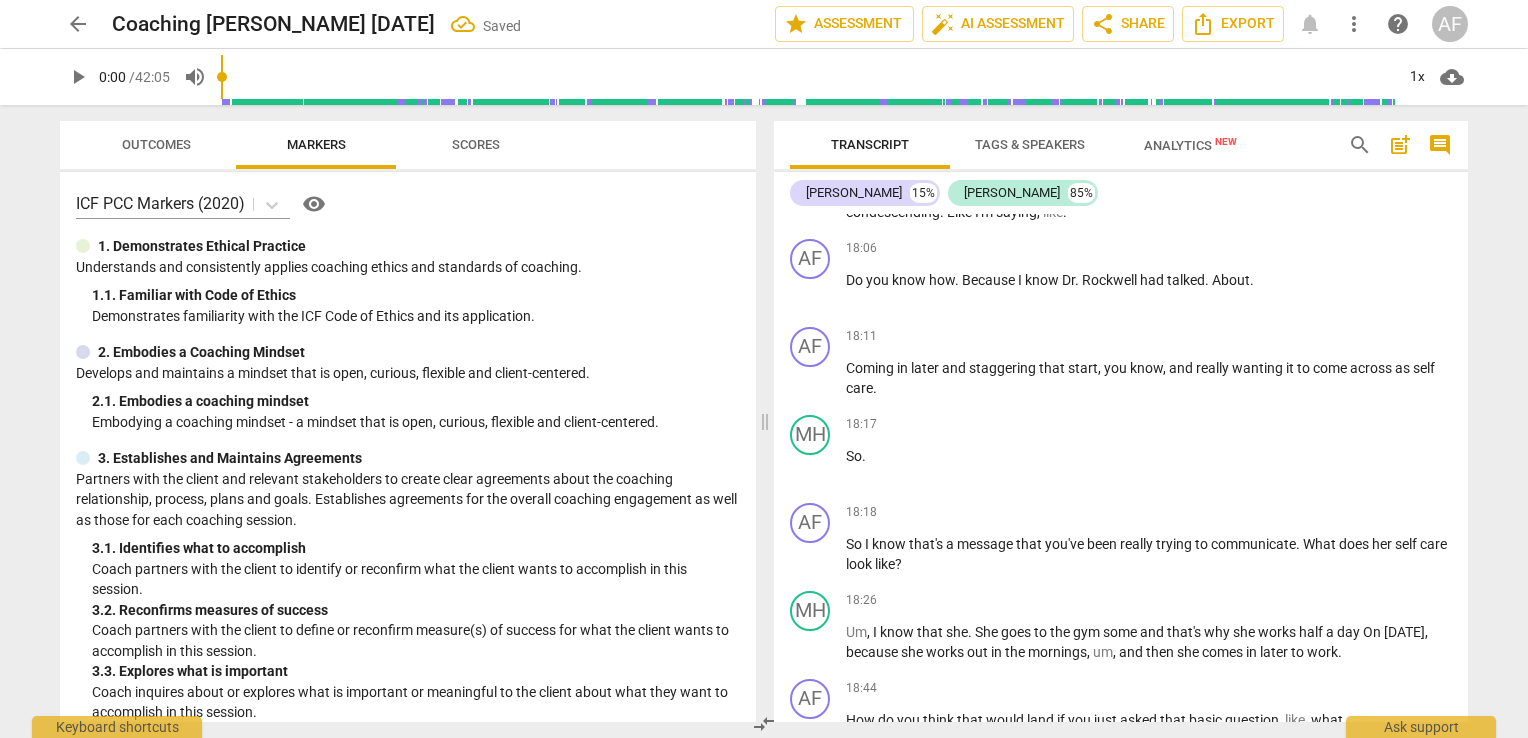 click on "Coming" at bounding box center (871, 368) 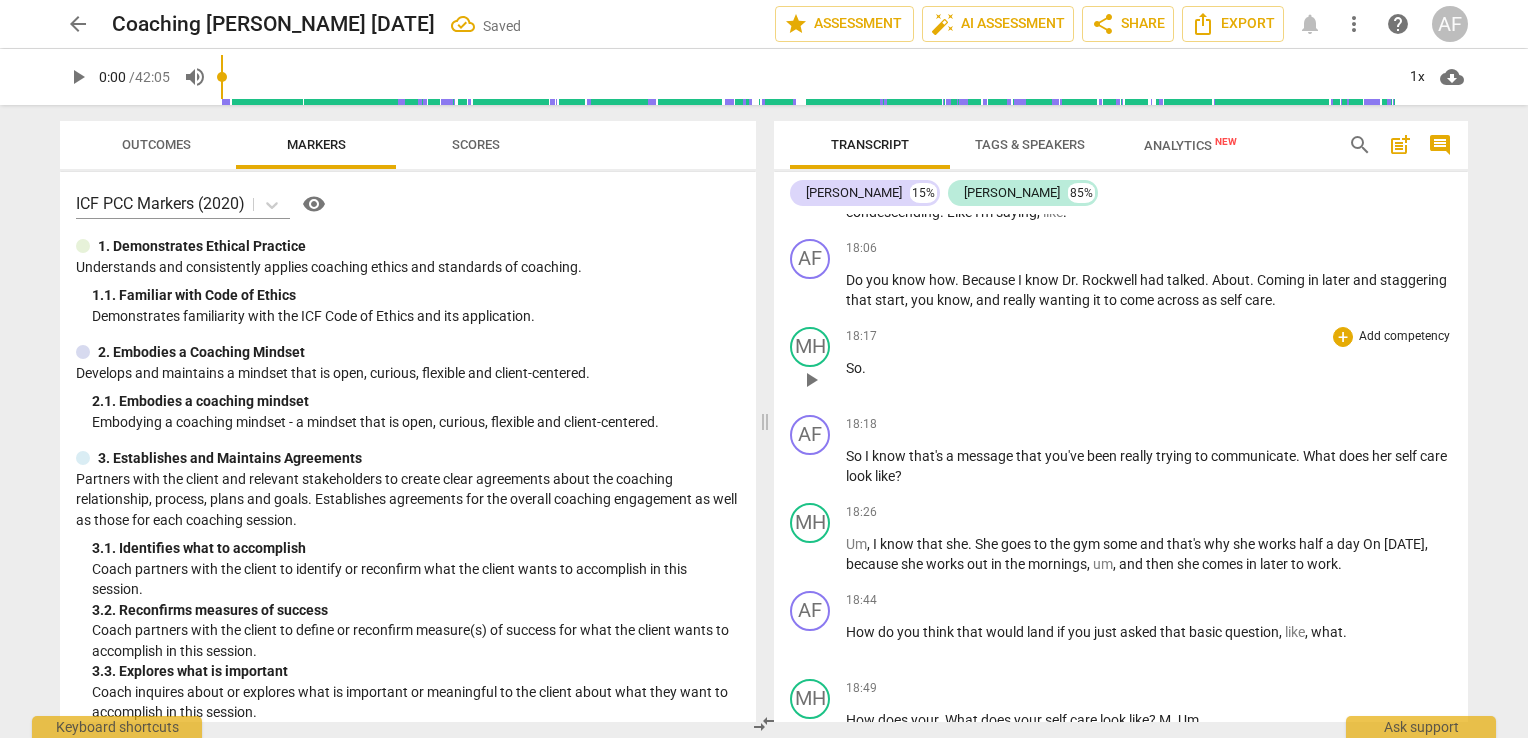 click on "play_arrow pause" at bounding box center (820, 380) 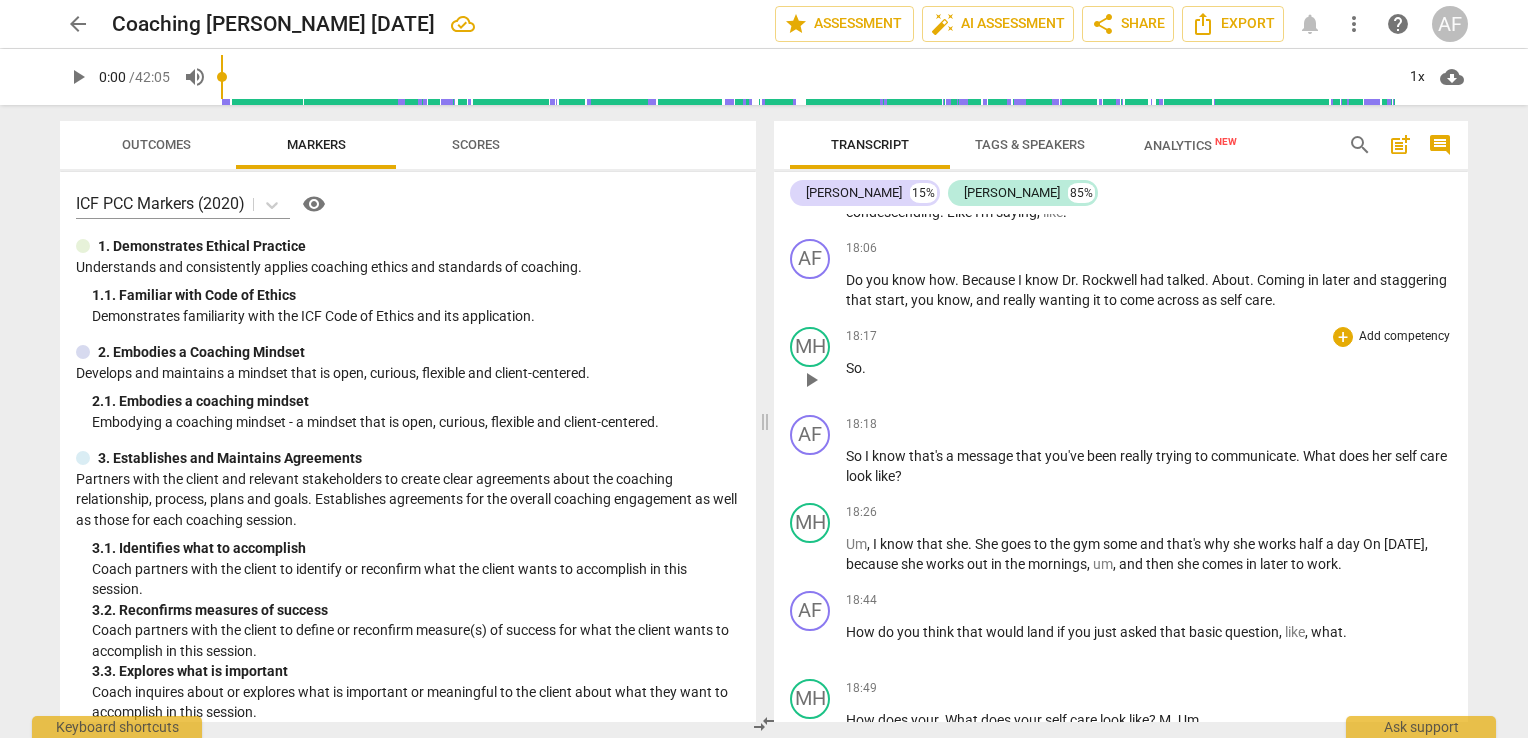 click on "So" at bounding box center [854, 368] 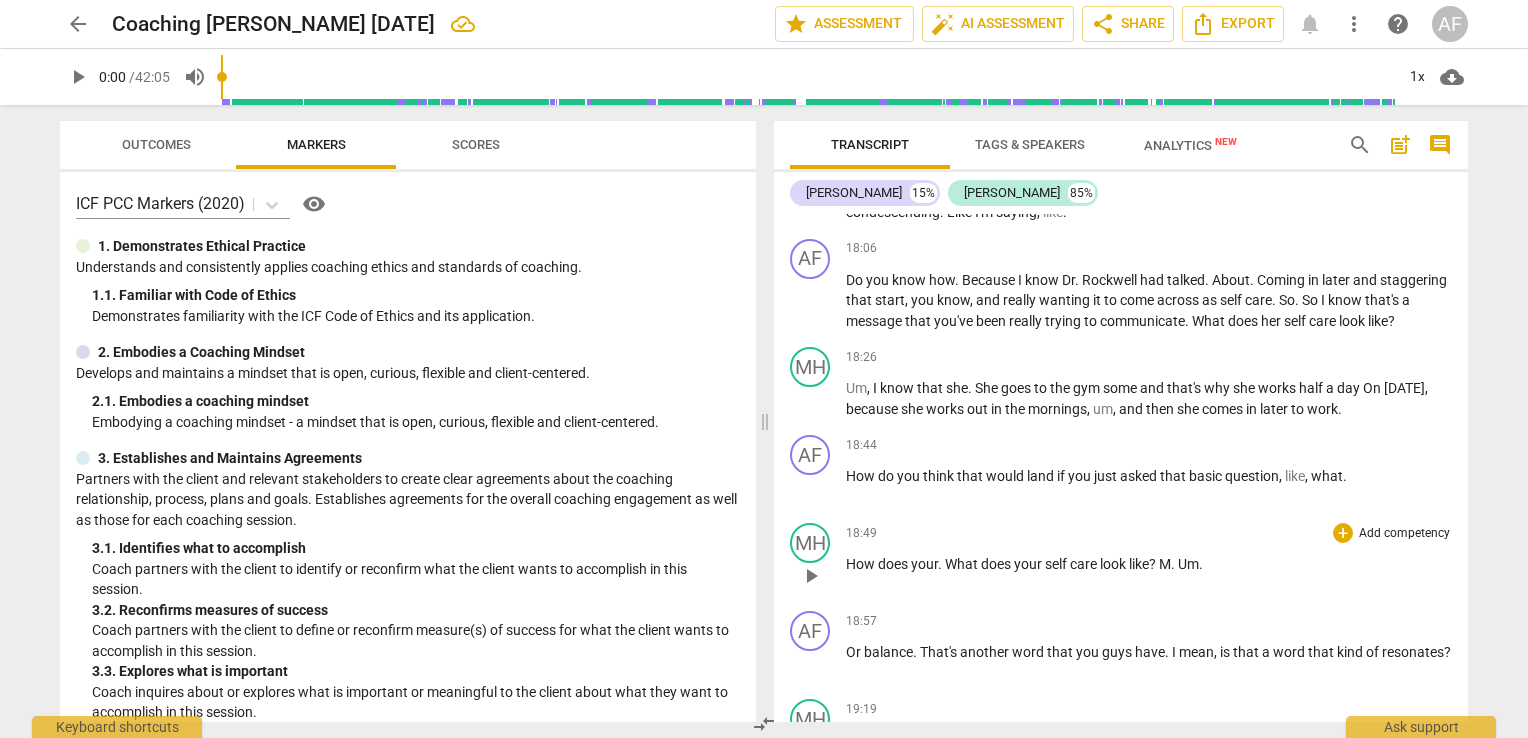 click on "What" at bounding box center (963, 564) 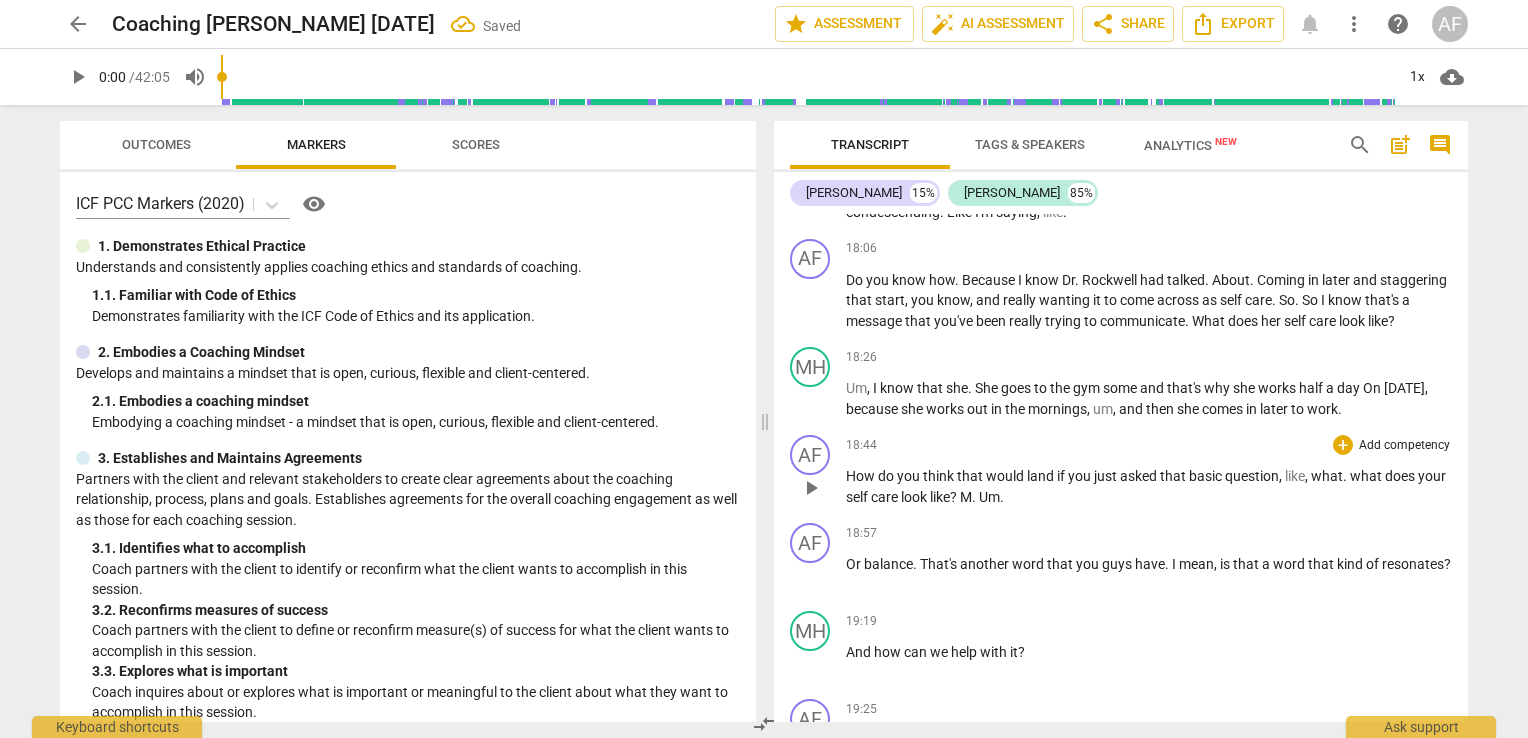 click on "what" at bounding box center [1367, 476] 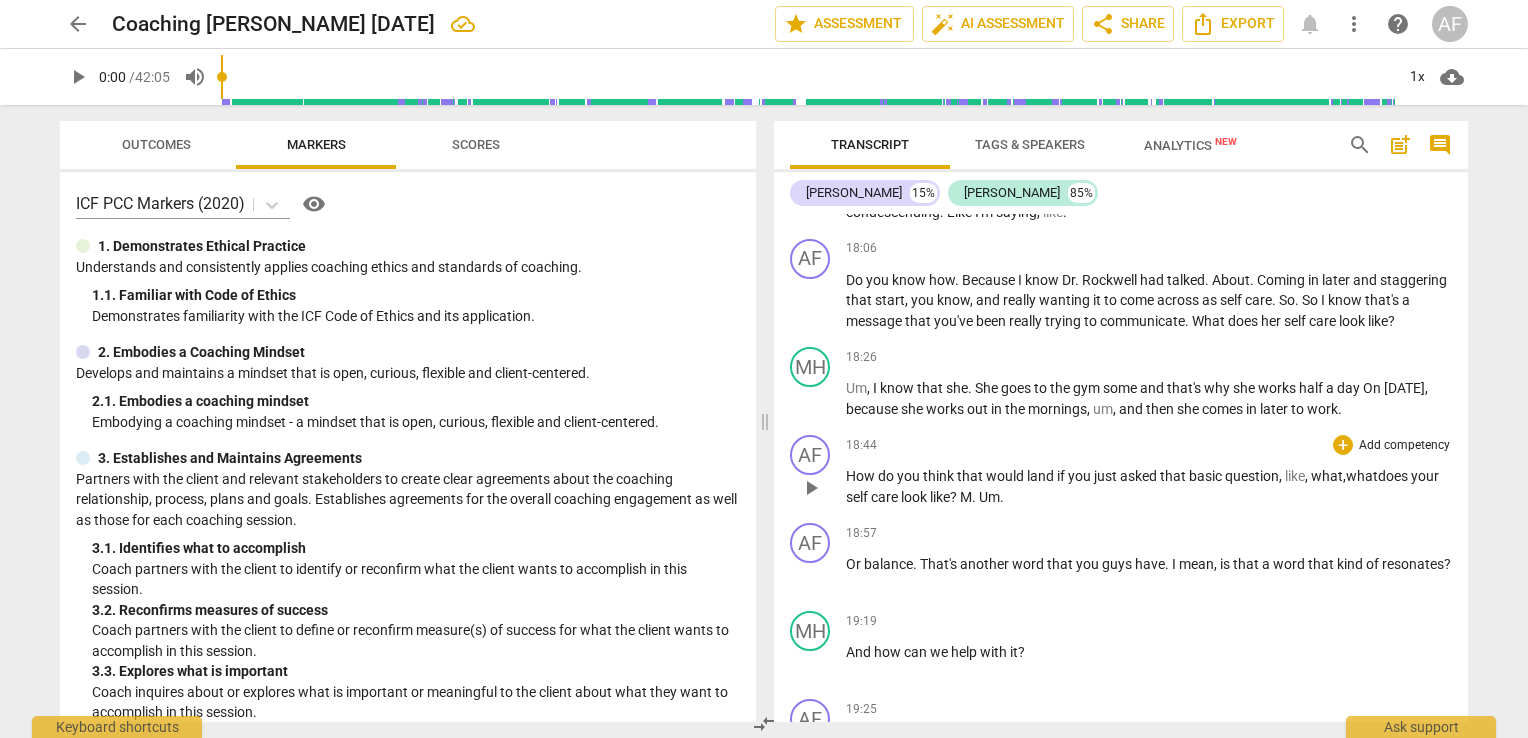 click on "?" at bounding box center [955, 497] 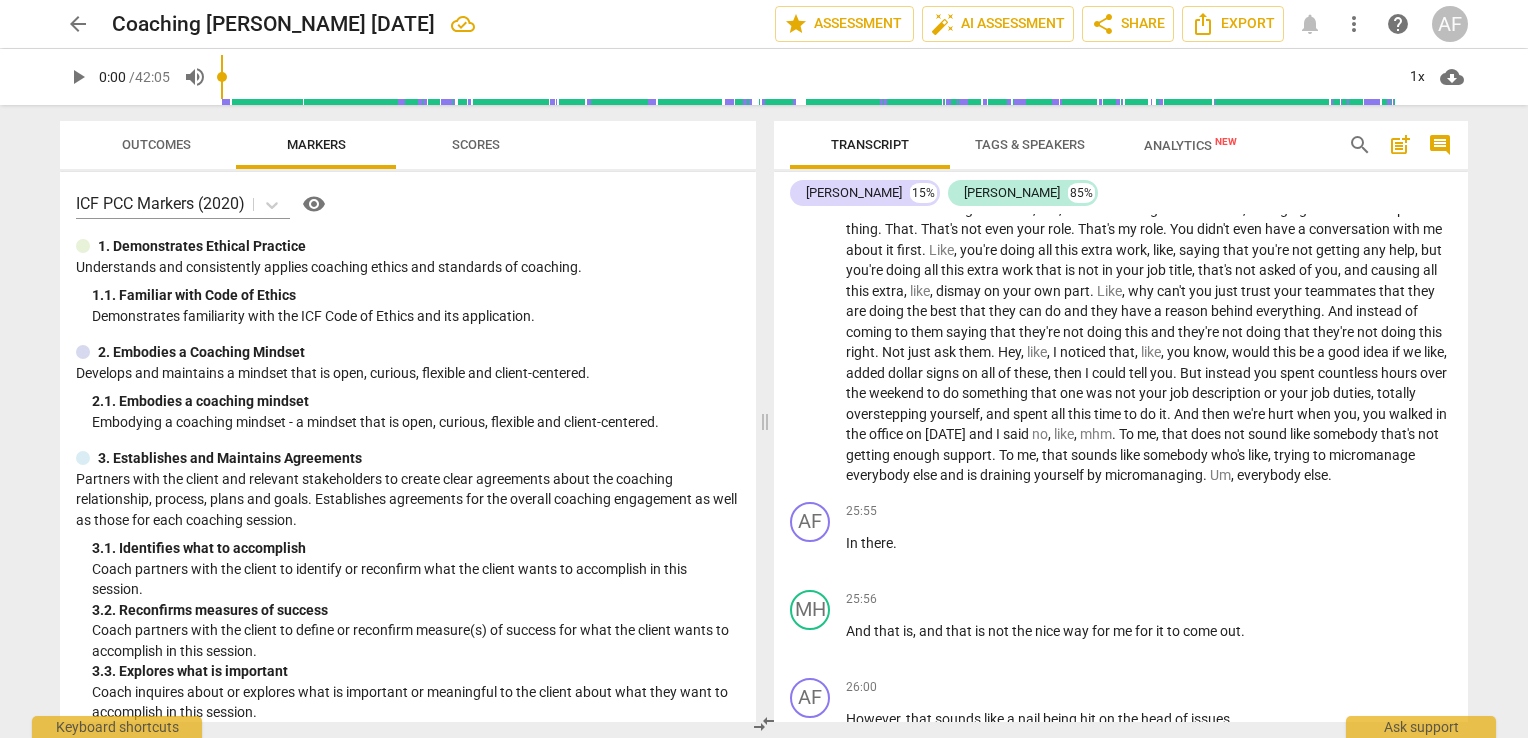 scroll, scrollTop: 5695, scrollLeft: 0, axis: vertical 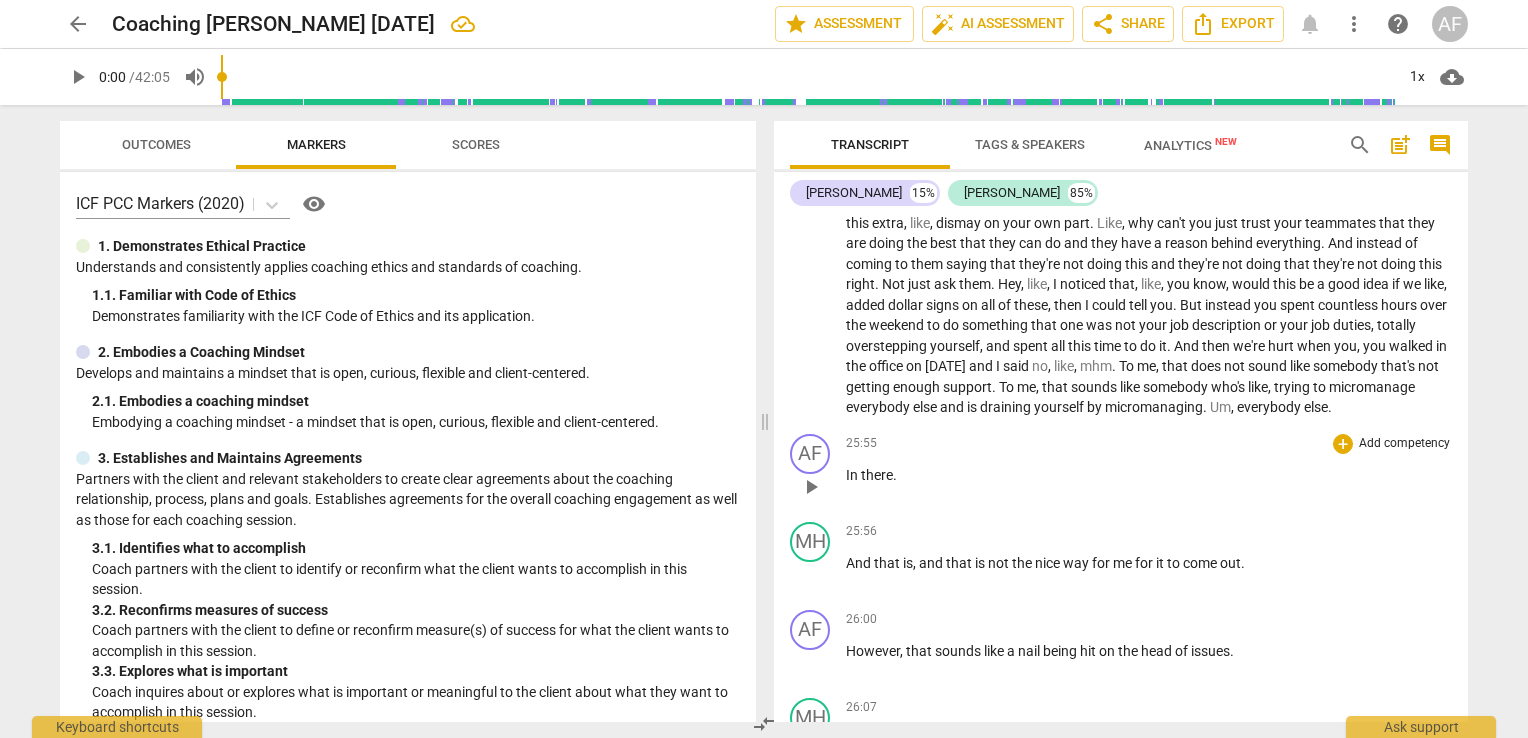 click on "In" at bounding box center (853, 475) 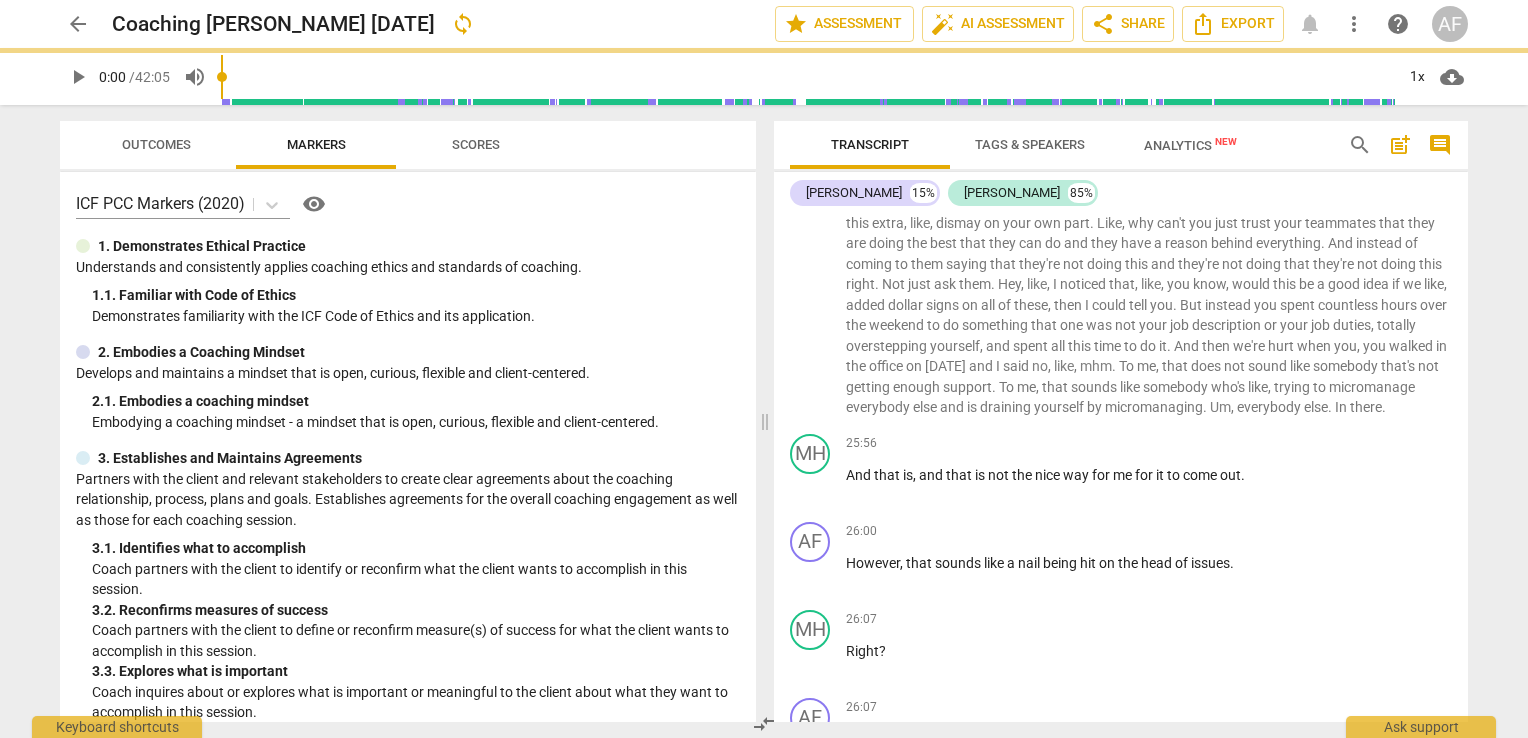 scroll, scrollTop: 5628, scrollLeft: 0, axis: vertical 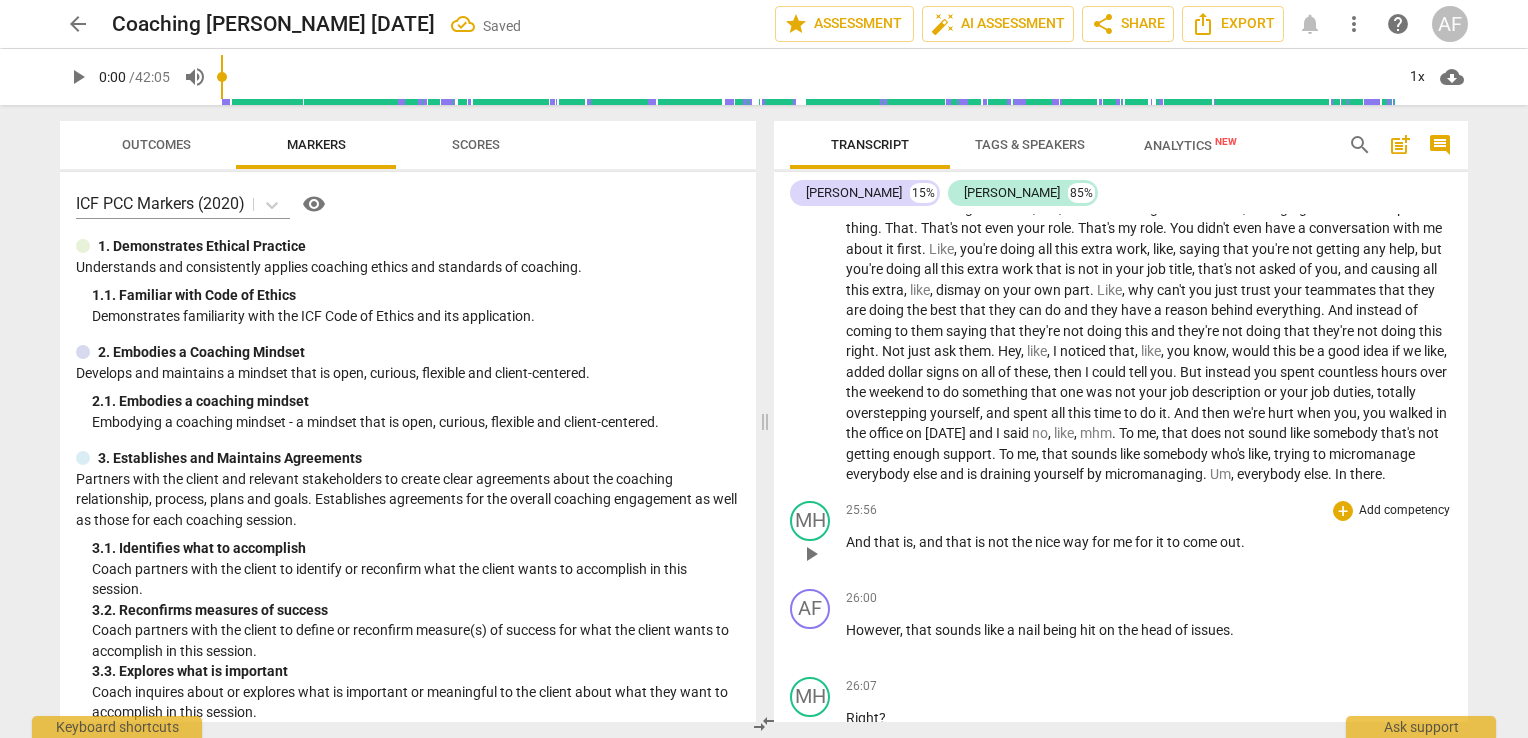 click on "And" at bounding box center (860, 542) 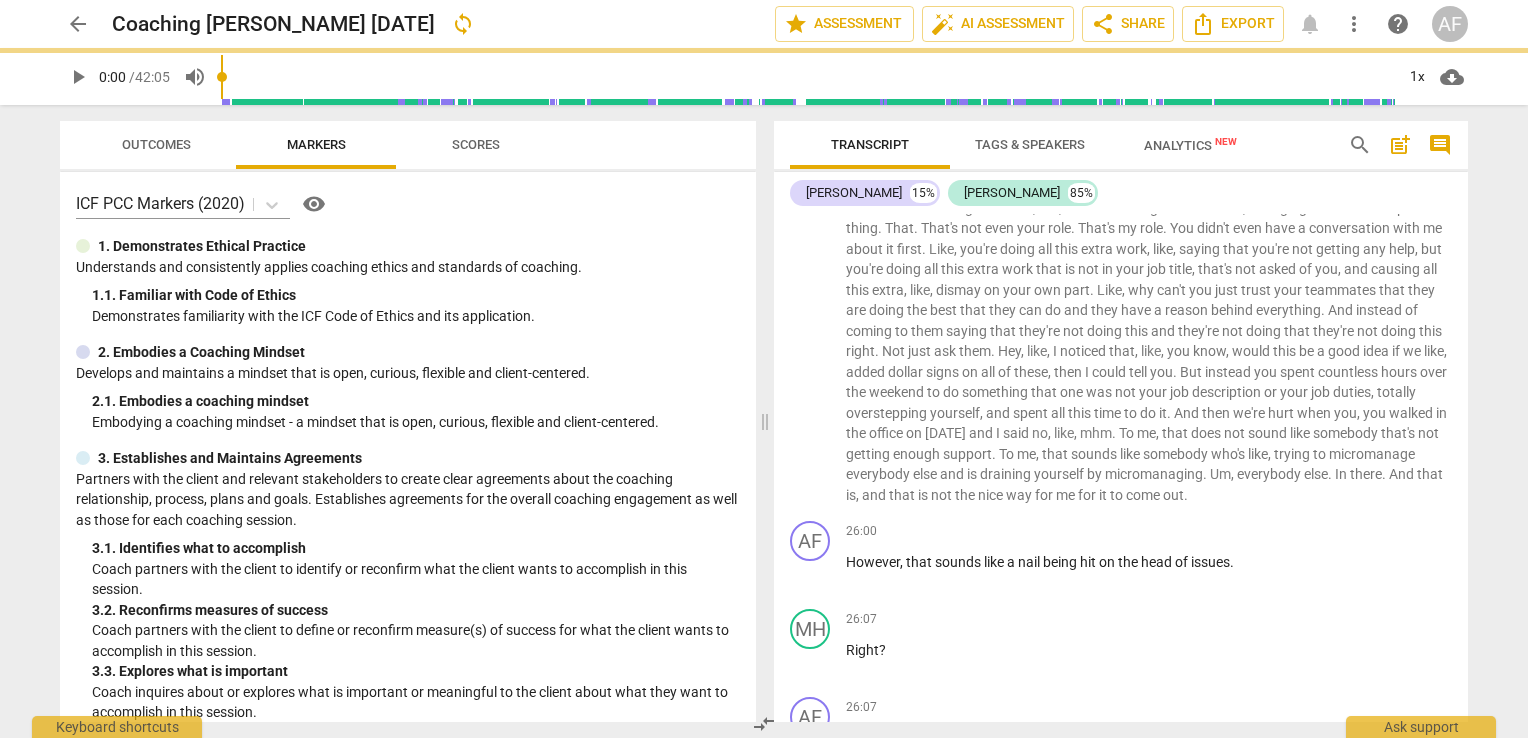scroll, scrollTop: 5541, scrollLeft: 0, axis: vertical 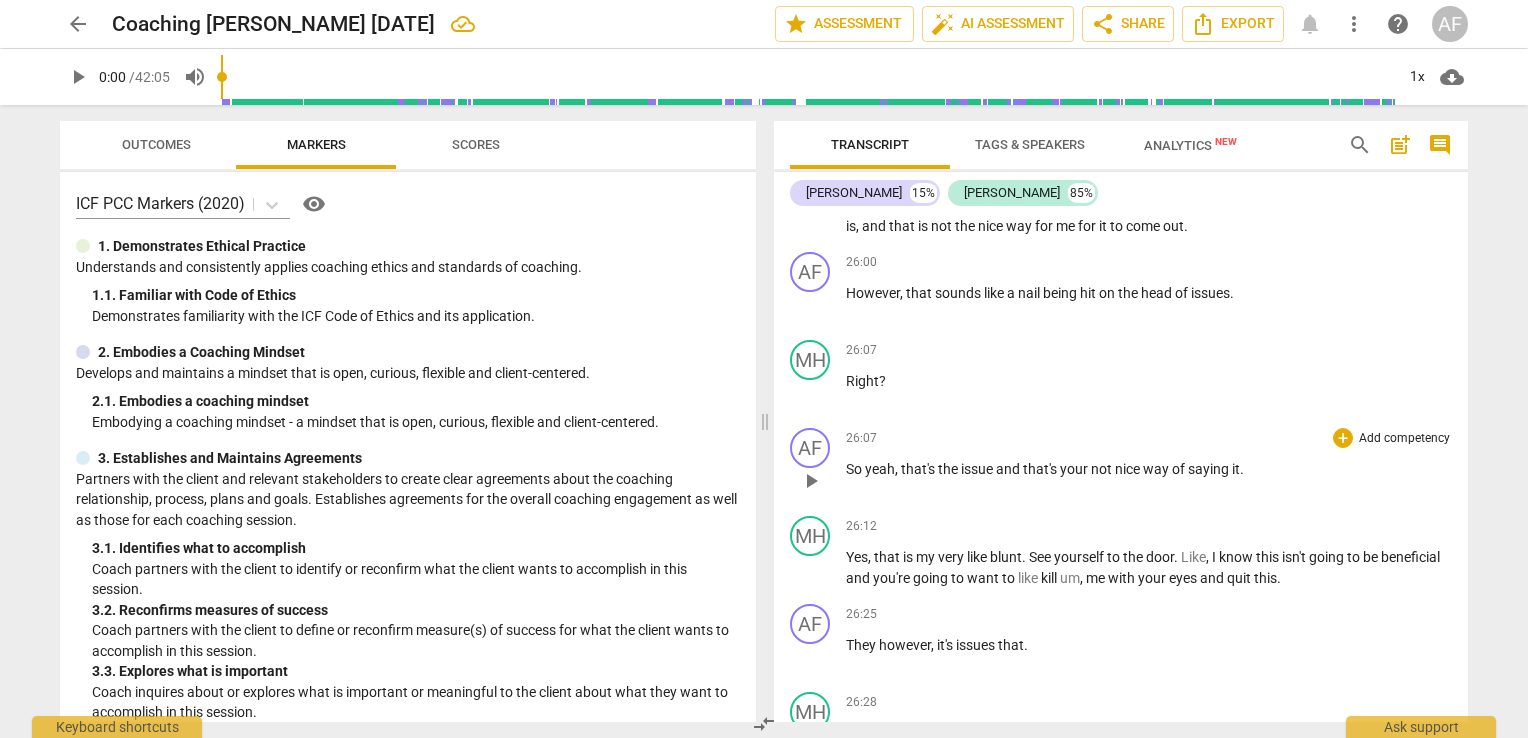 click on "So   yeah ,   that's   the   issue   and   that's   your   not   nice   way   of   saying   it ." at bounding box center (1149, 469) 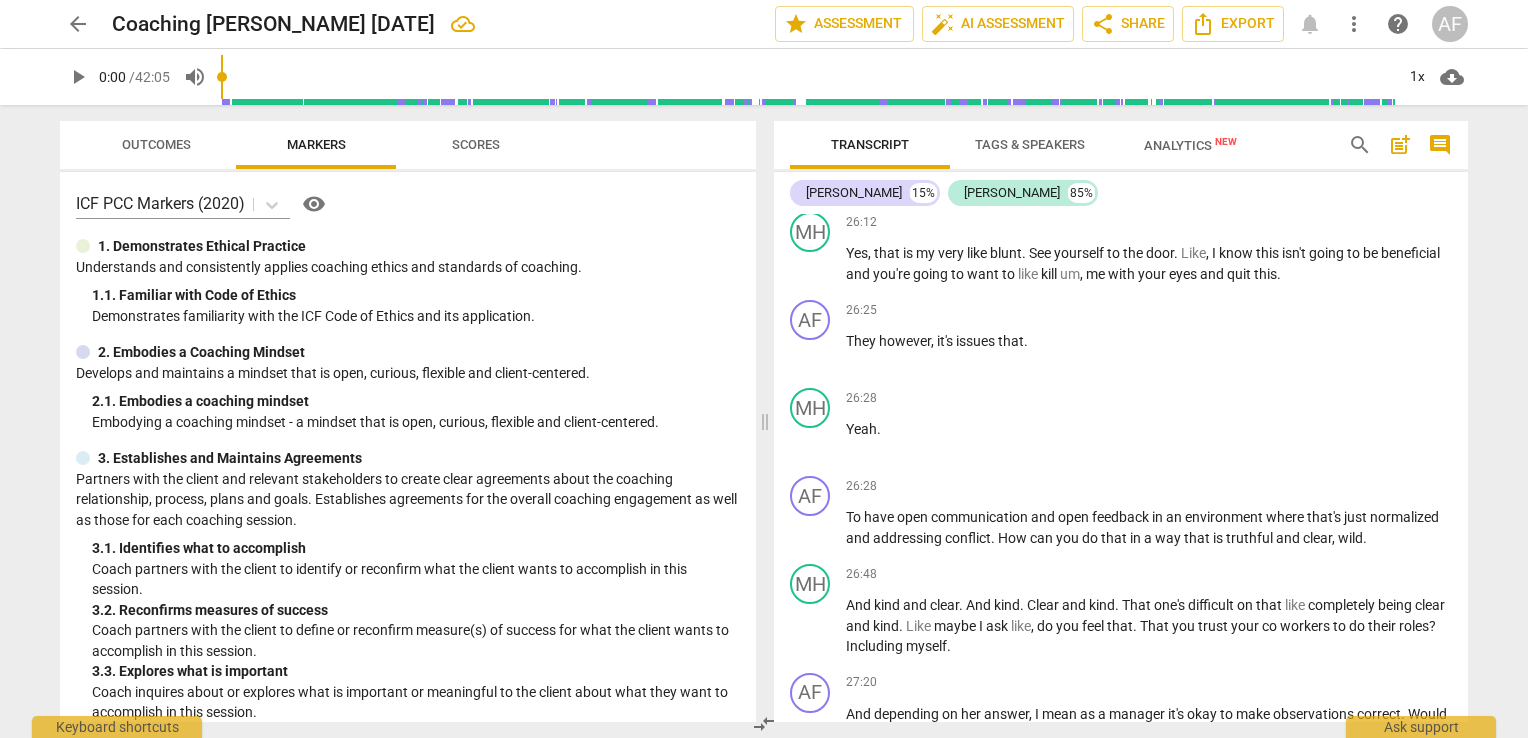 scroll, scrollTop: 6202, scrollLeft: 0, axis: vertical 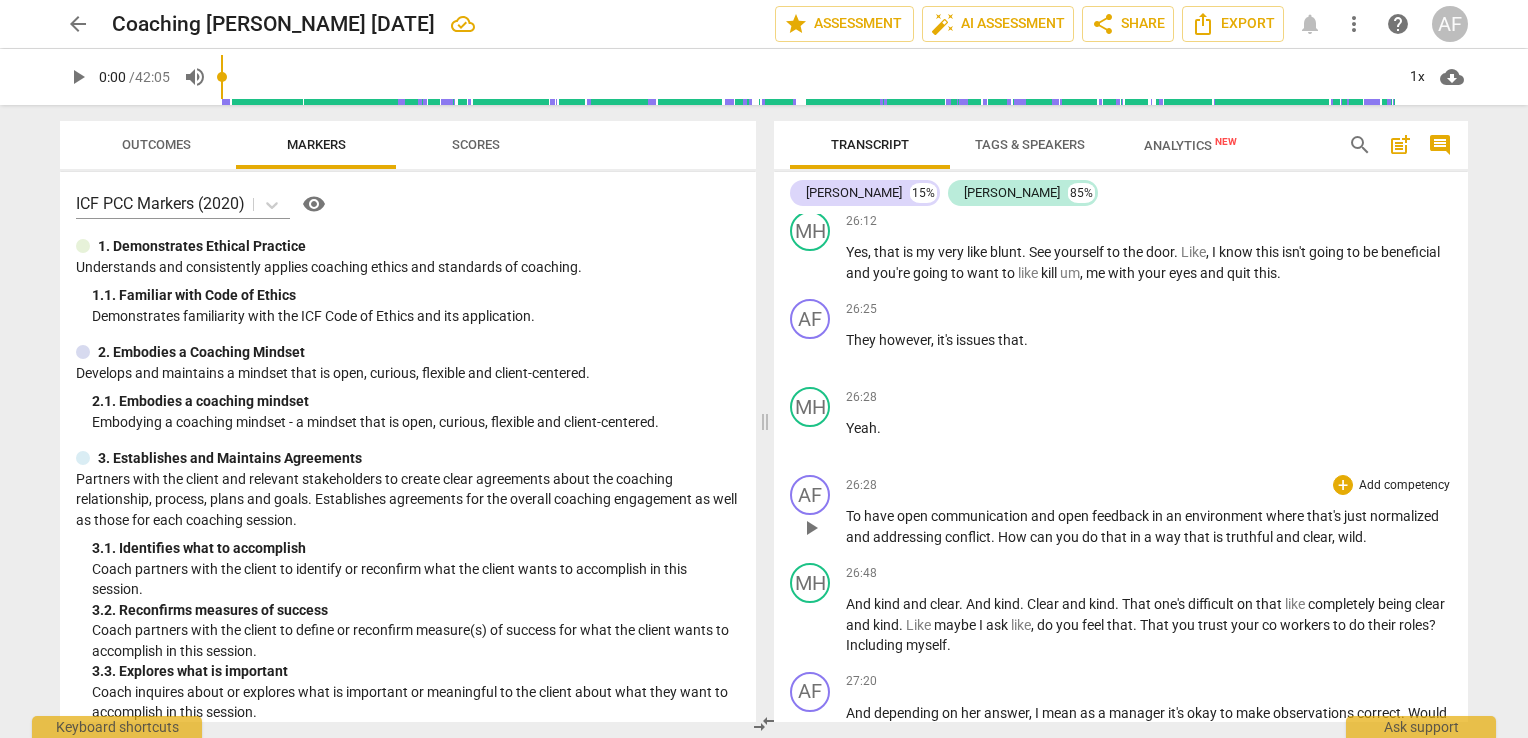click on "wild" at bounding box center [1350, 537] 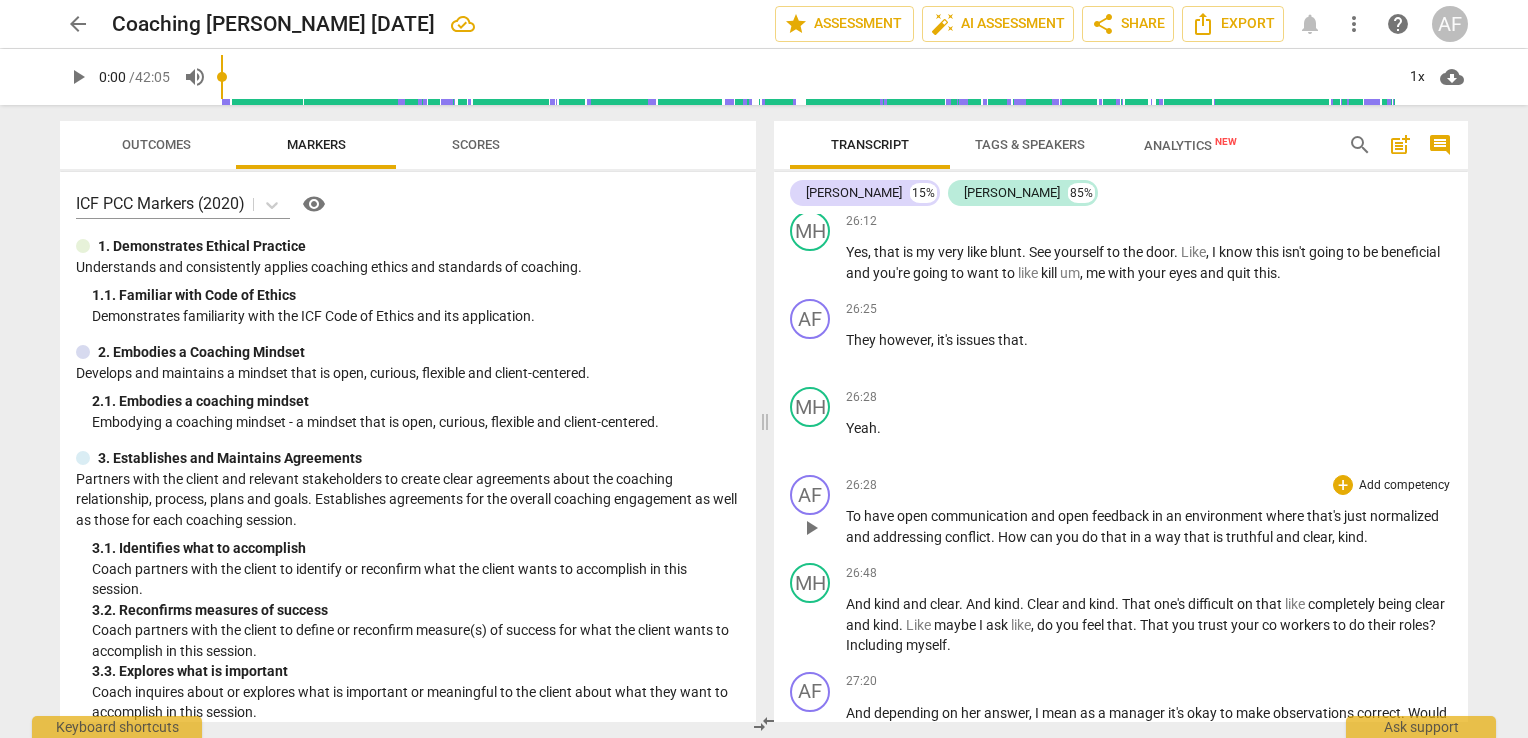 drag, startPoint x: 1467, startPoint y: 519, endPoint x: 1474, endPoint y: 535, distance: 17.464249 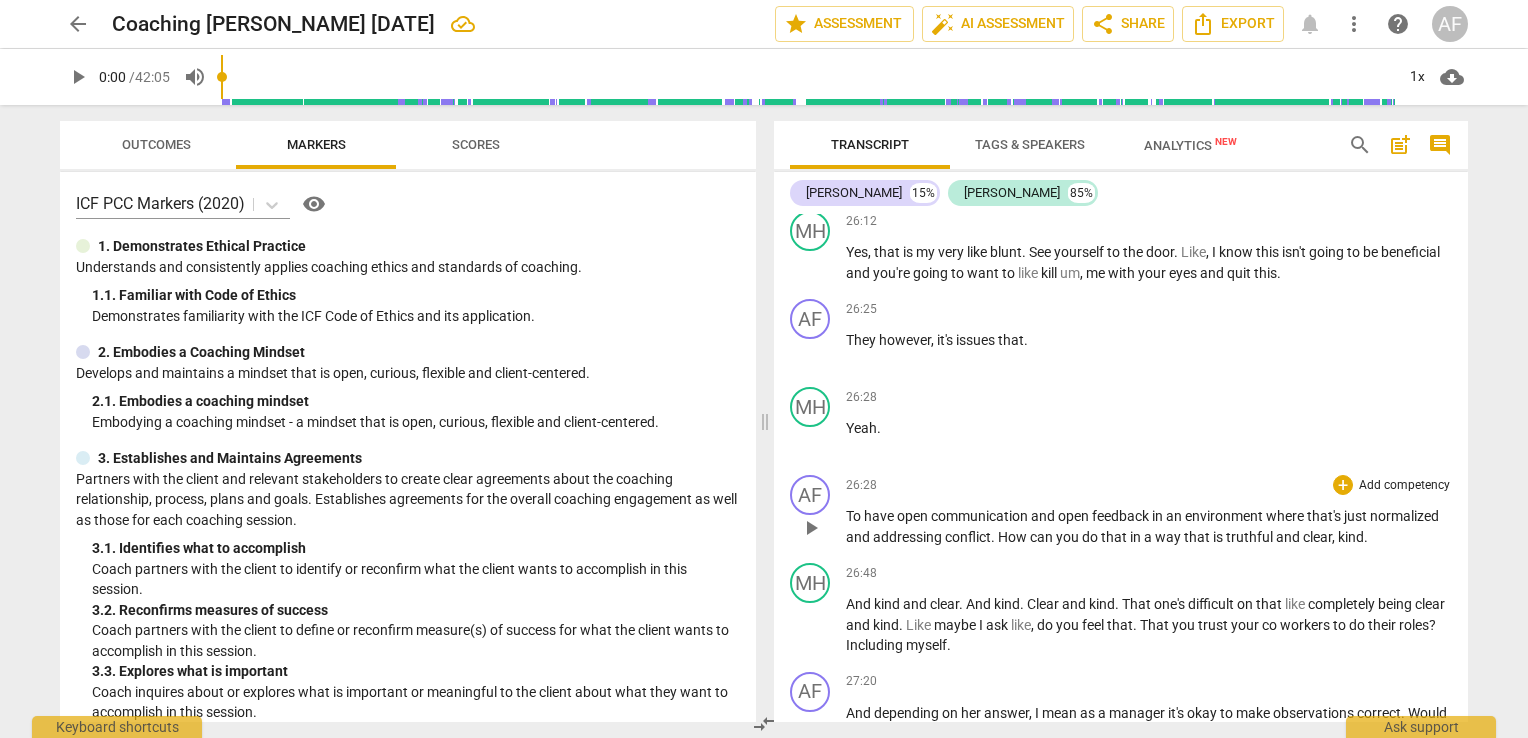 click on "Transcript Tags & Speakers Analytics   New search post_add comment [PERSON_NAME] 15% [PERSON_NAME] 85% AF play_arrow pause 00:03 + Add competency keyboard_arrow_right So   based   on   everything   we   kind   of   talked   about   with   where   you've   seen   growth ,   the   meeting   that   you   have   [DATE] ,   and ,   um ,   how   you   want   to   see   continued   growth   moving   forward ,   what   would   be   the   most   important   thing   for   us   to   talk   about   [DATE]   in   the   30   minutes   that   we   have   left ? MH play_arrow pause 00:22 + Add competency keyboard_arrow_right I ,   um ,   really   want   to   make   sure   that   [DATE]   doesn't .   My   meeting   [DATE]   doesn't   turn   into ,   like   I   was   saying ,   I   want   to   make   sure   that   decisions   I   make   and   are   all   about ,   like ,   growth ,   including   for   me ,   and   not ,   like ,   running   from   anything .   So   I   want   [DATE]   meeting   to   be   as   beneficial   as   ." at bounding box center (1125, 421) 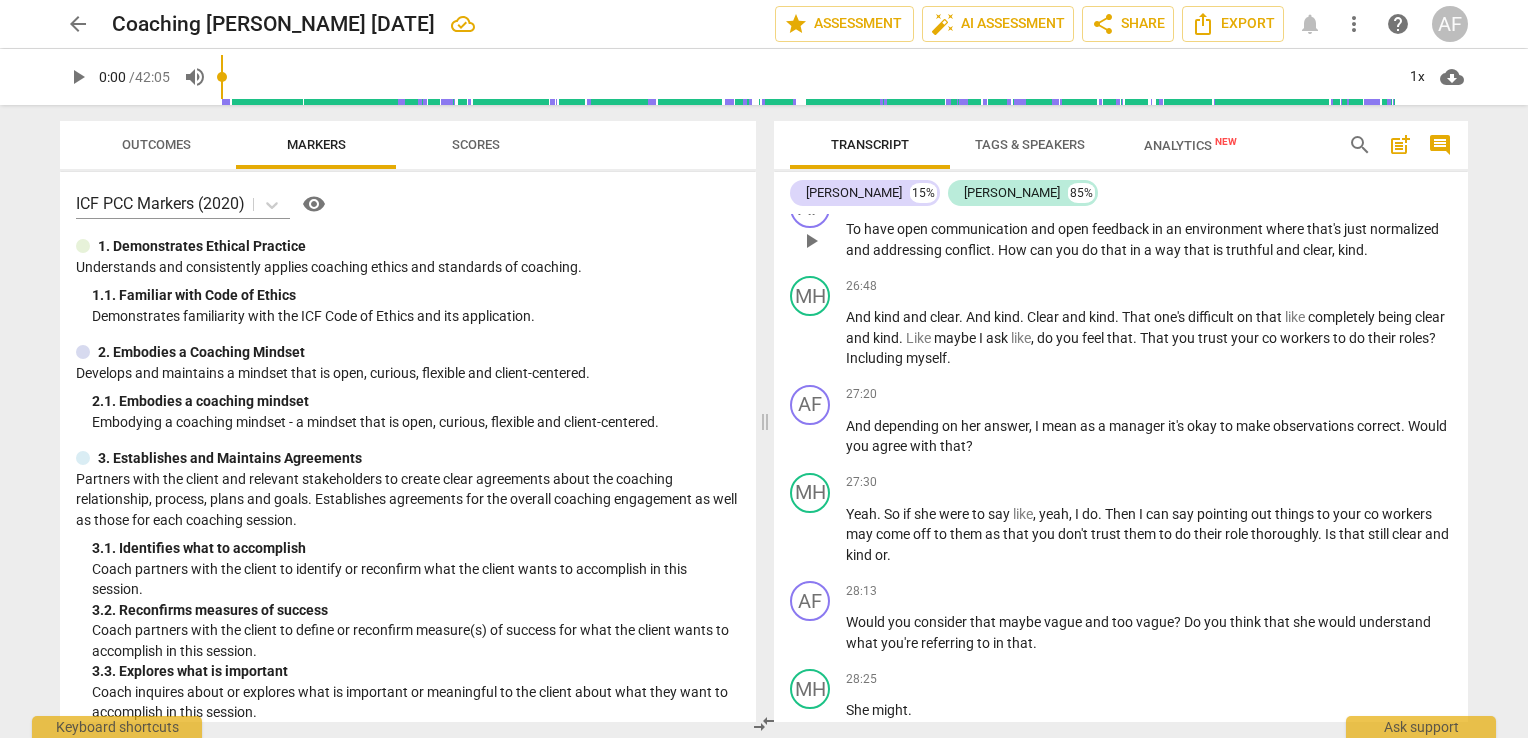 scroll, scrollTop: 6505, scrollLeft: 0, axis: vertical 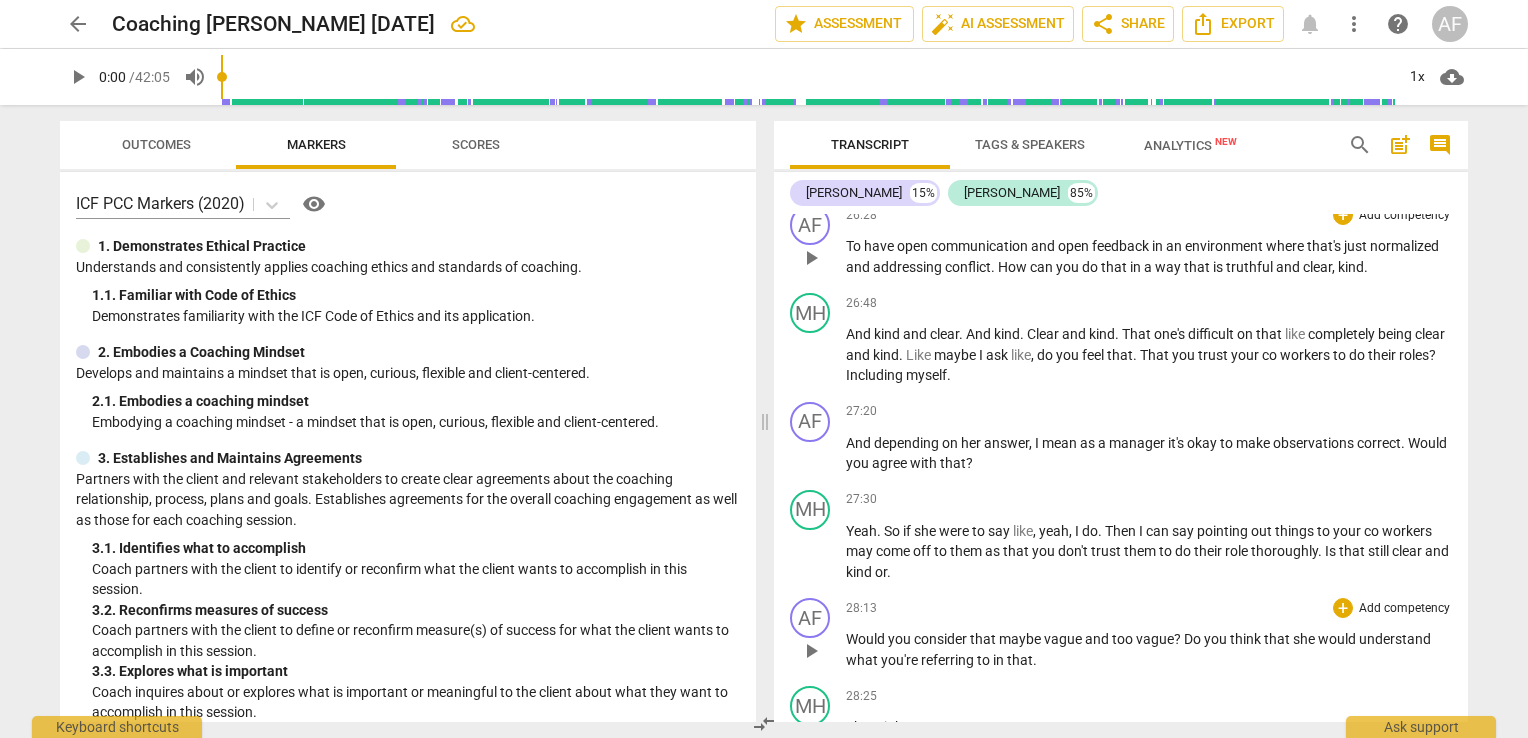 click on "Would   you   consider   that   maybe   vague   and   too   vague ?   Do   you   think   that   she   would   understand   what   you're   referring   to   in   that ." at bounding box center [1149, 649] 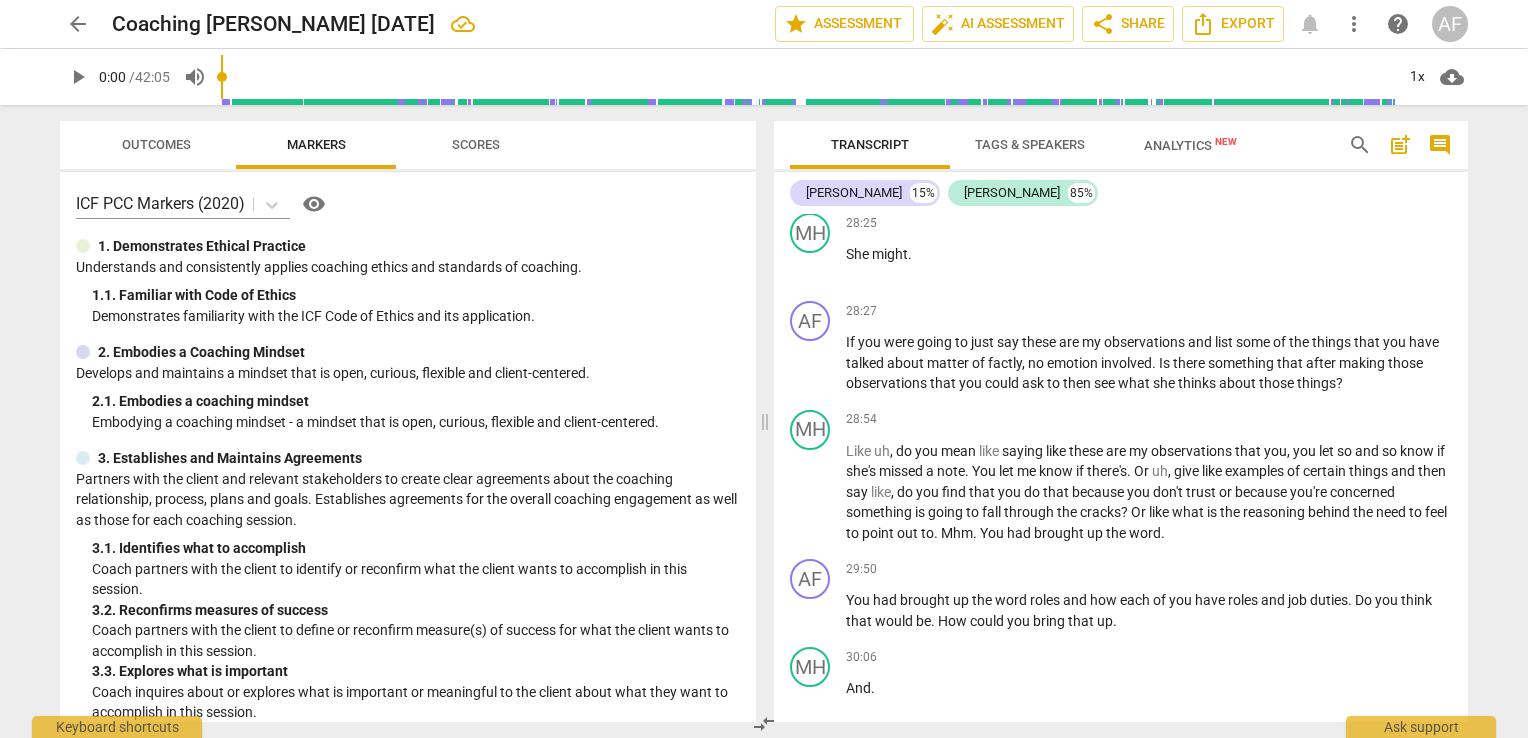 scroll, scrollTop: 6962, scrollLeft: 0, axis: vertical 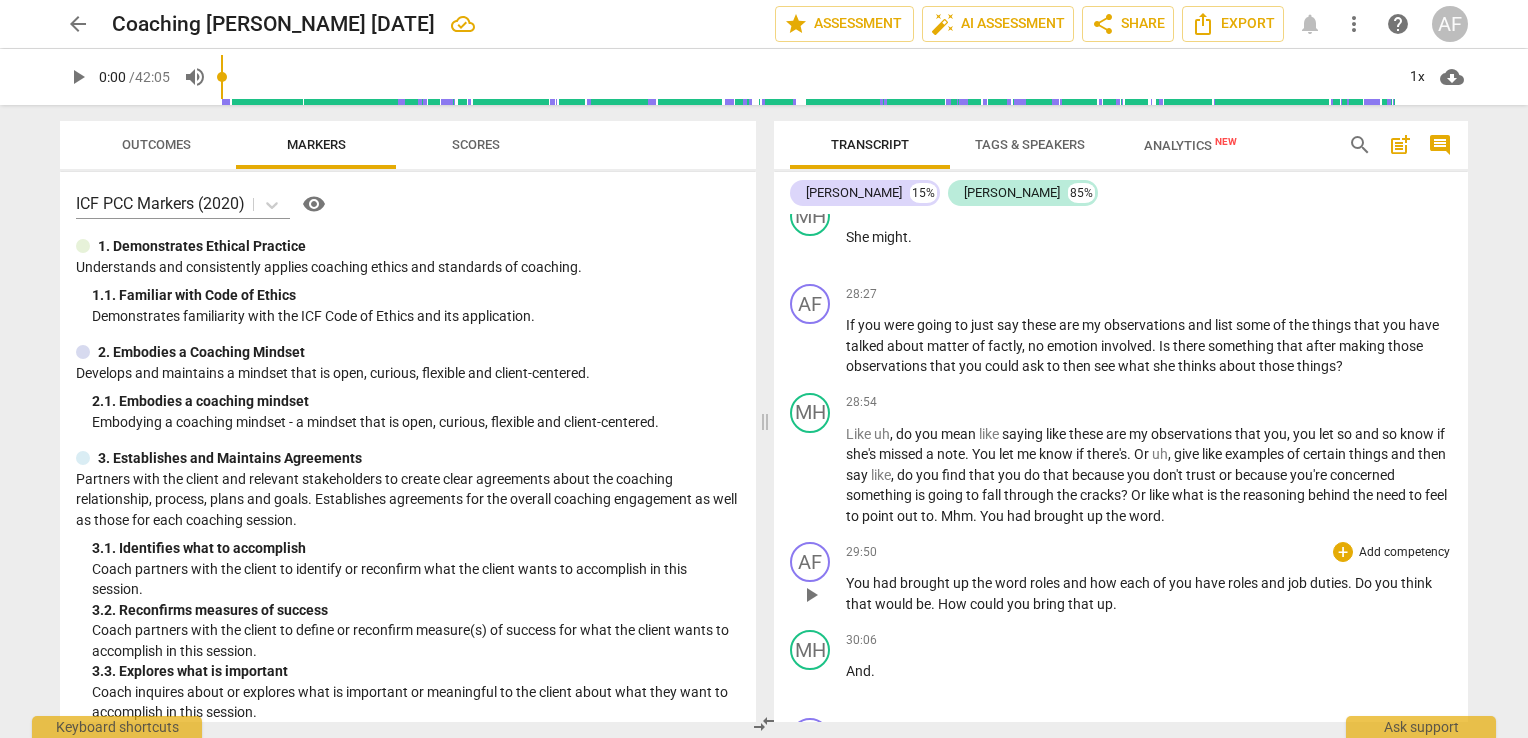 click on "You   had   brought   up   the   word   roles   and   how   each   of   you   have   roles   and   job   duties .   Do   you   think   that   would   be .   How   could   you   bring   that   up ." at bounding box center (1149, 593) 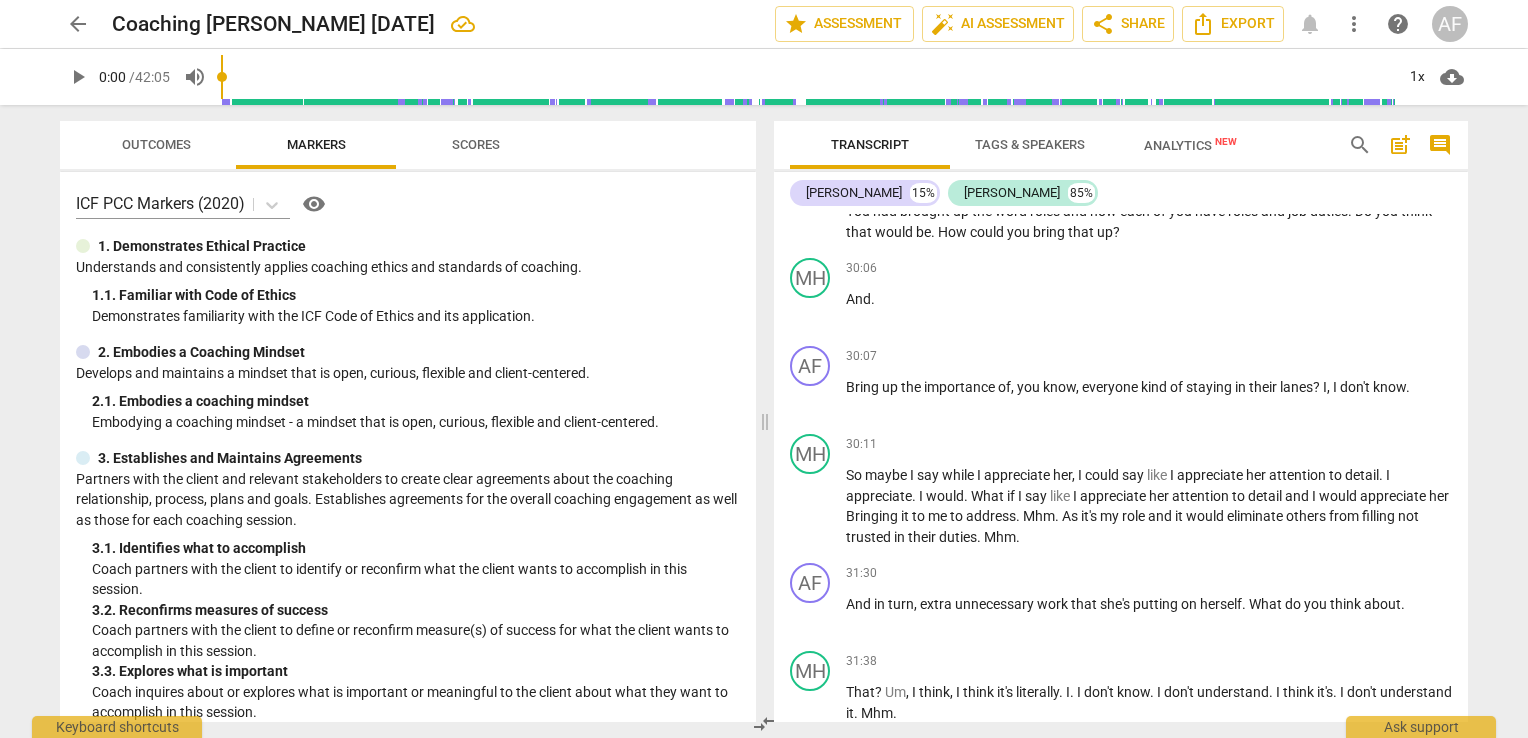 scroll, scrollTop: 7368, scrollLeft: 0, axis: vertical 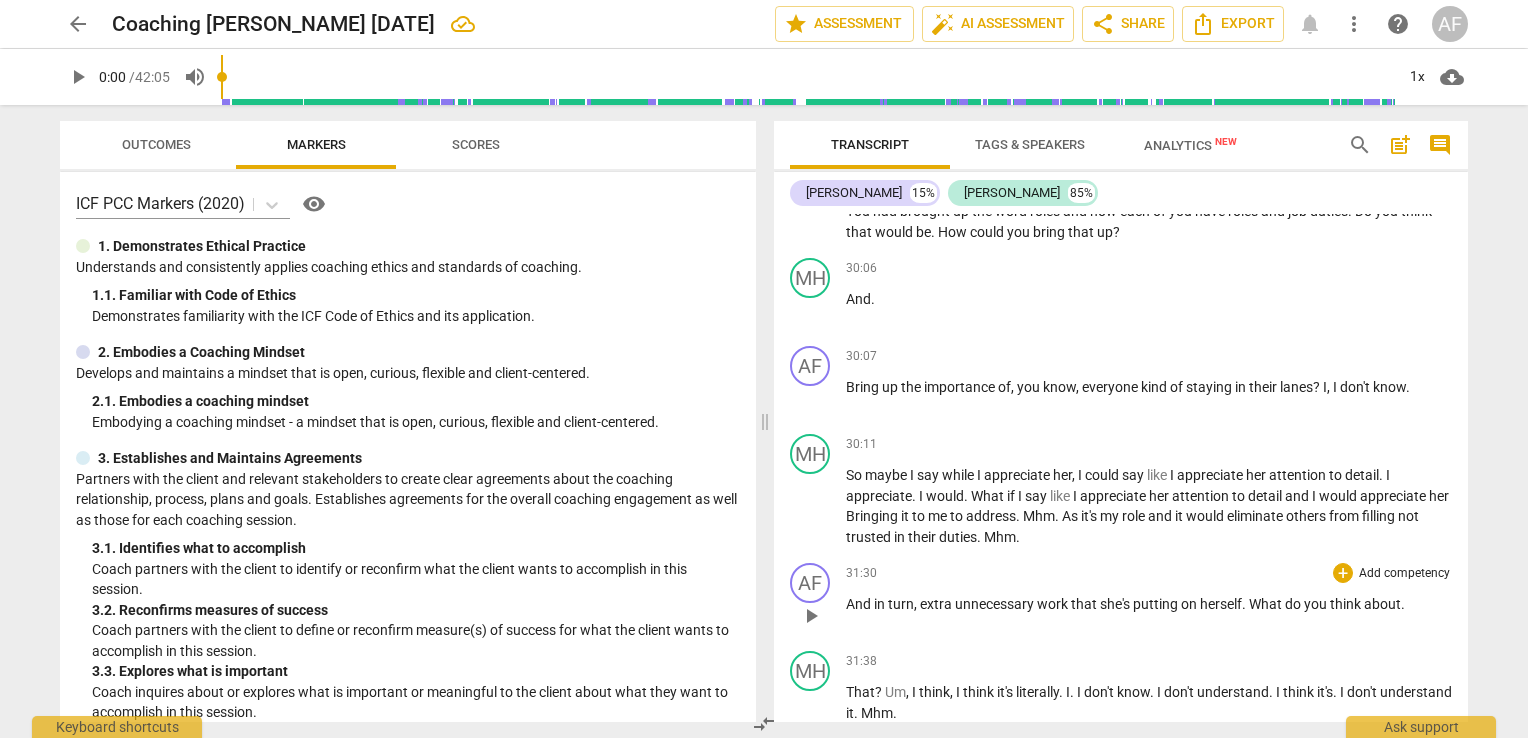 click on "." at bounding box center (1403, 604) 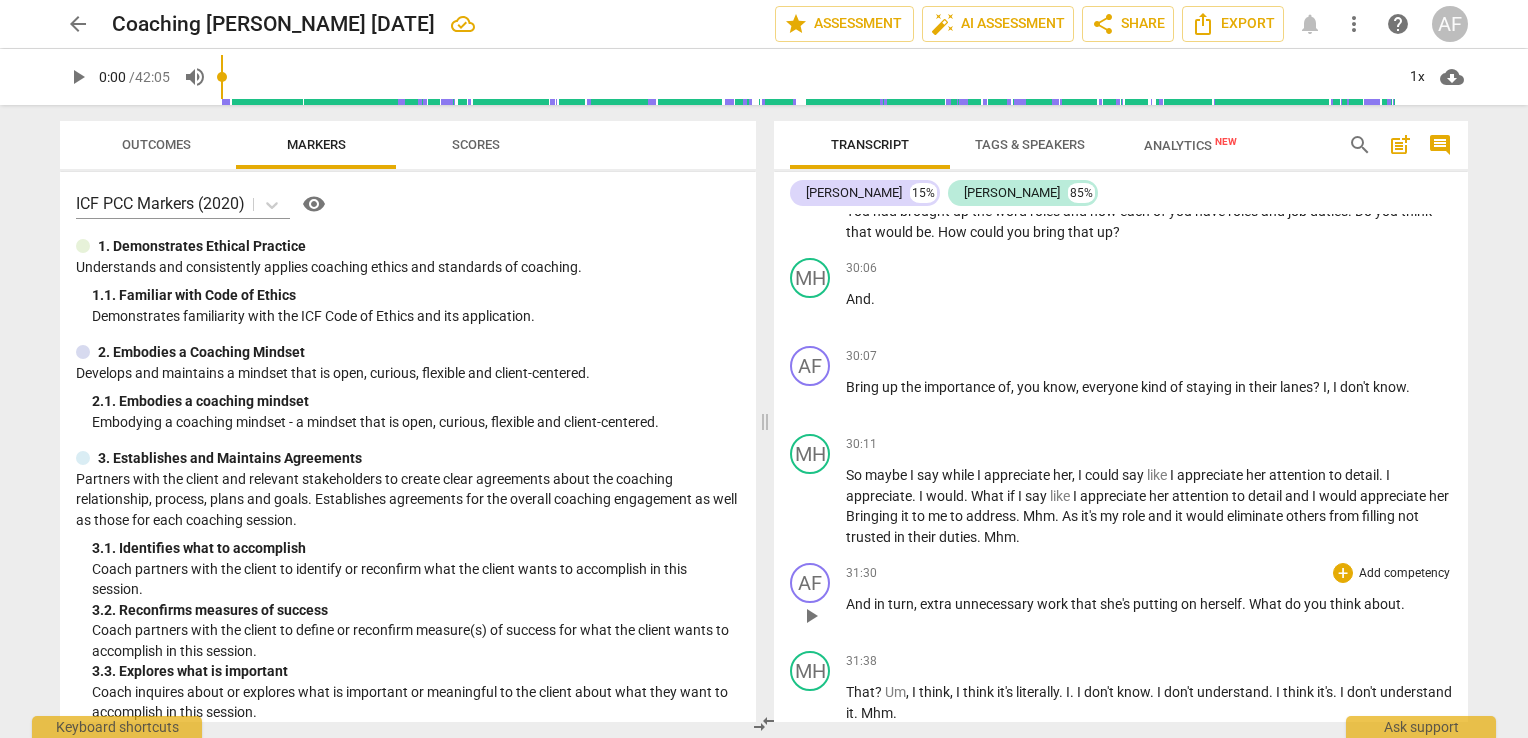 type 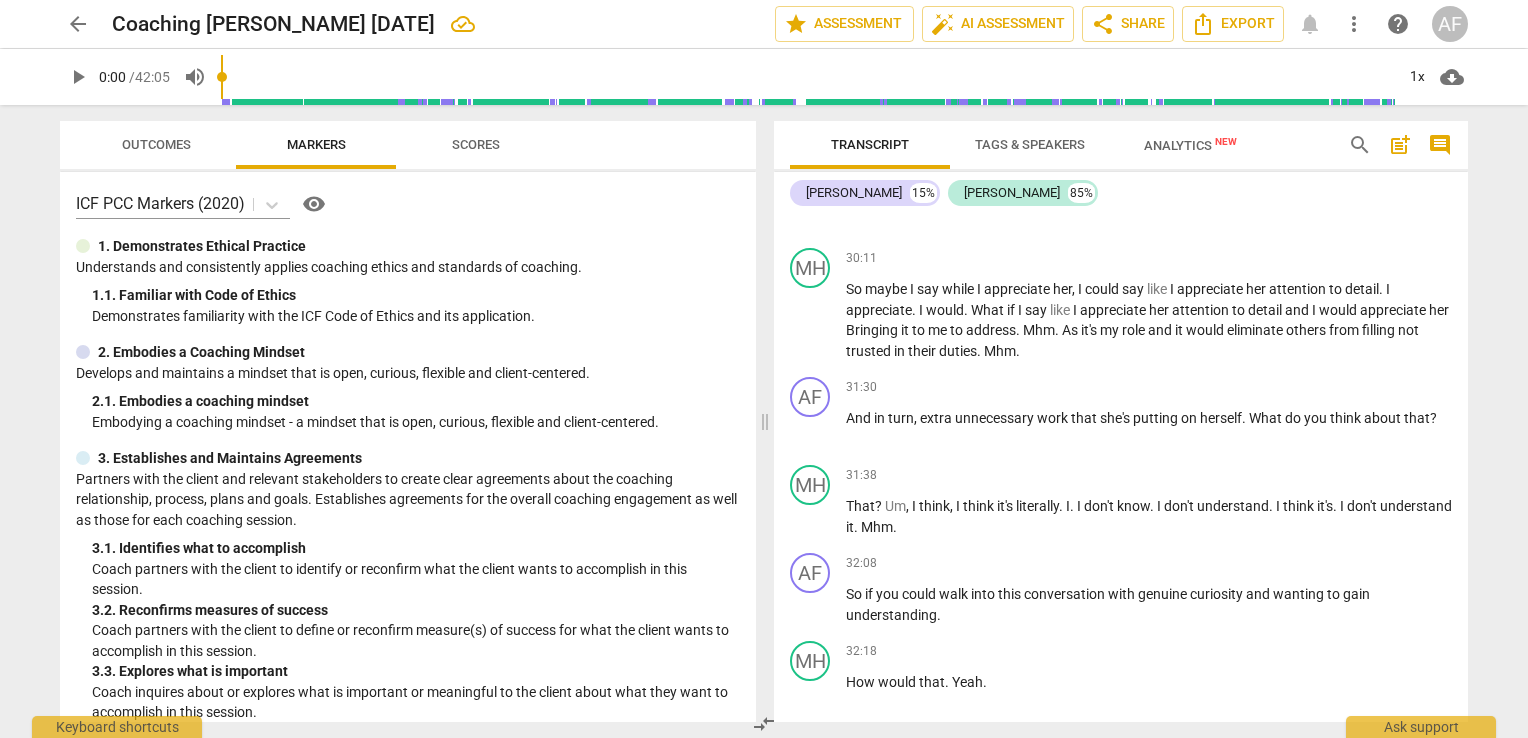 scroll, scrollTop: 7536, scrollLeft: 0, axis: vertical 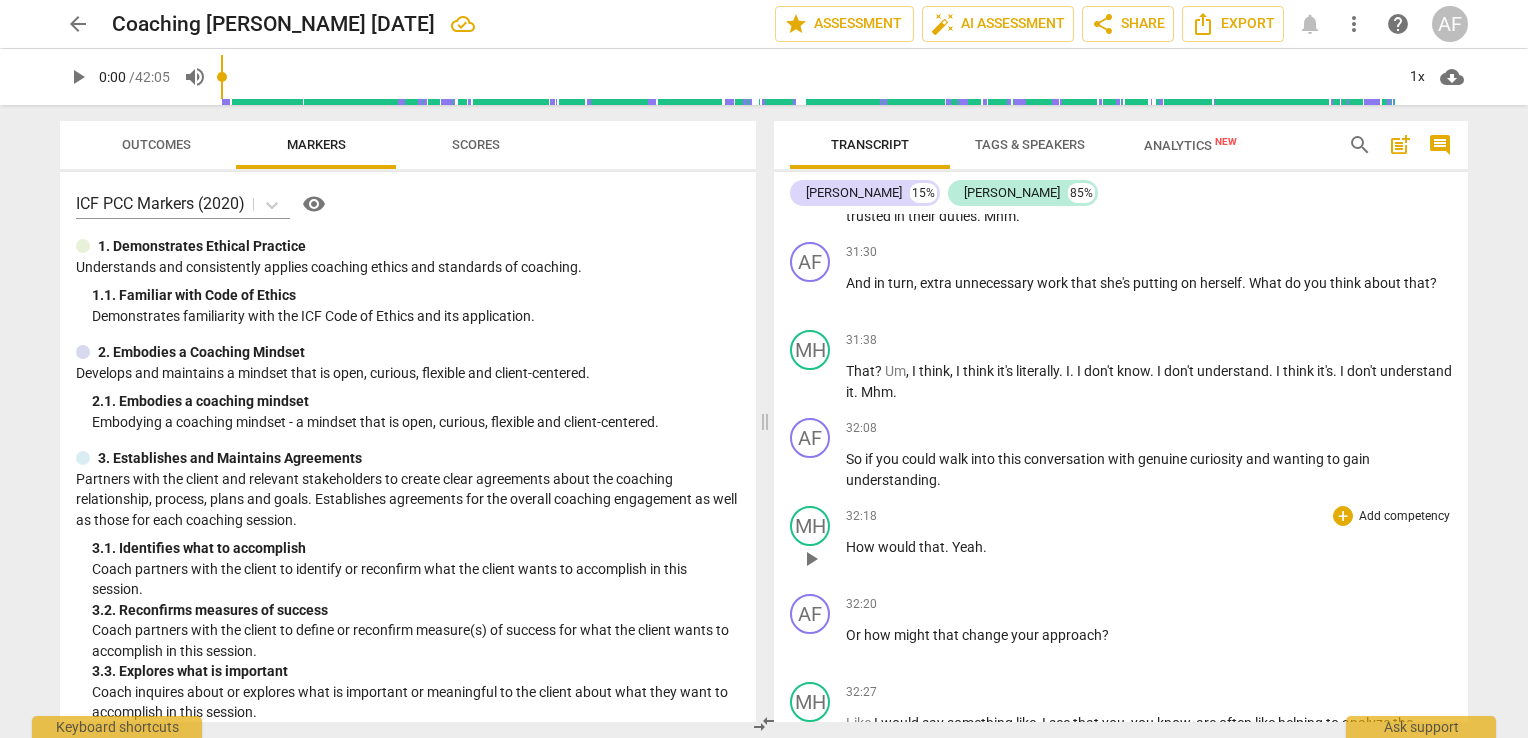 click on "How" at bounding box center [862, 547] 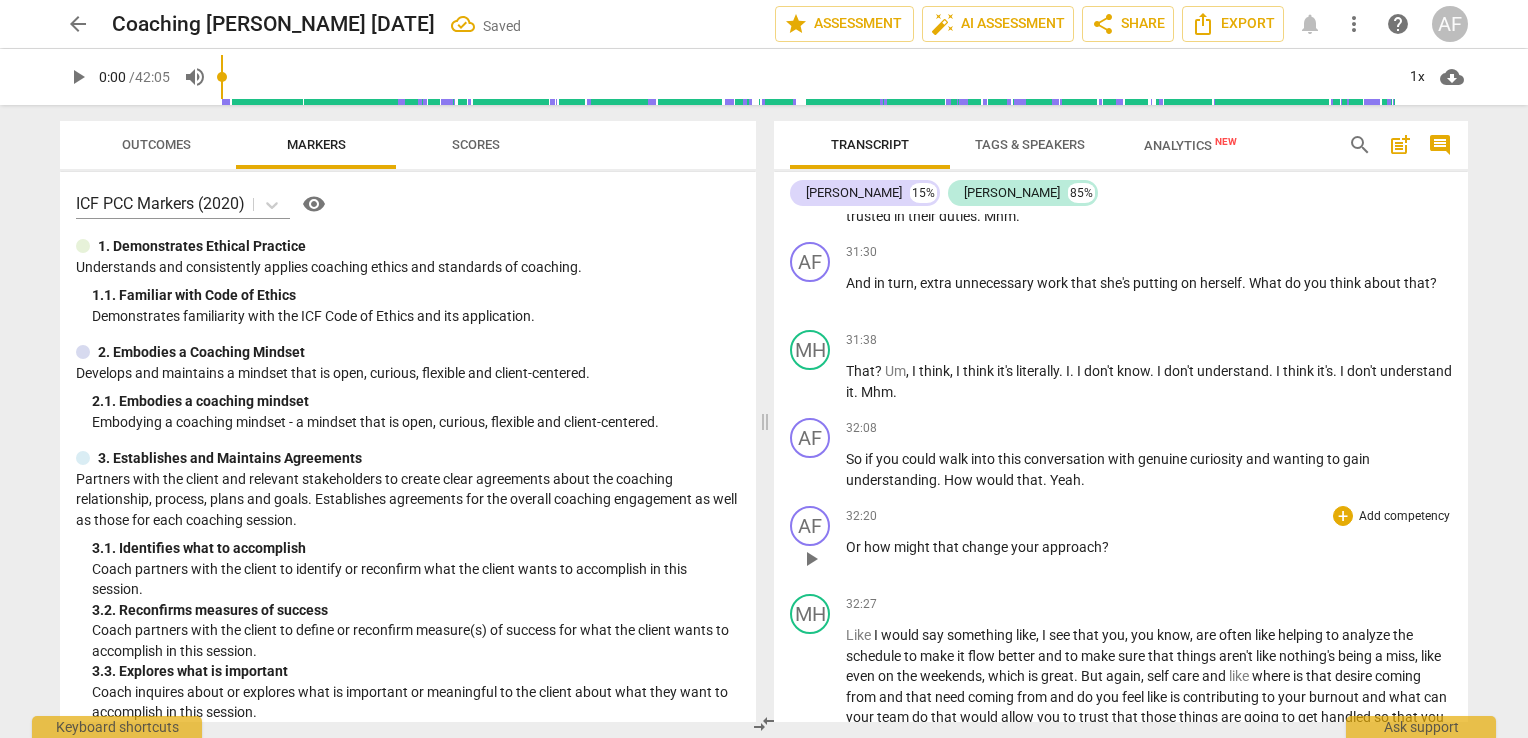 click on "Or" at bounding box center (855, 547) 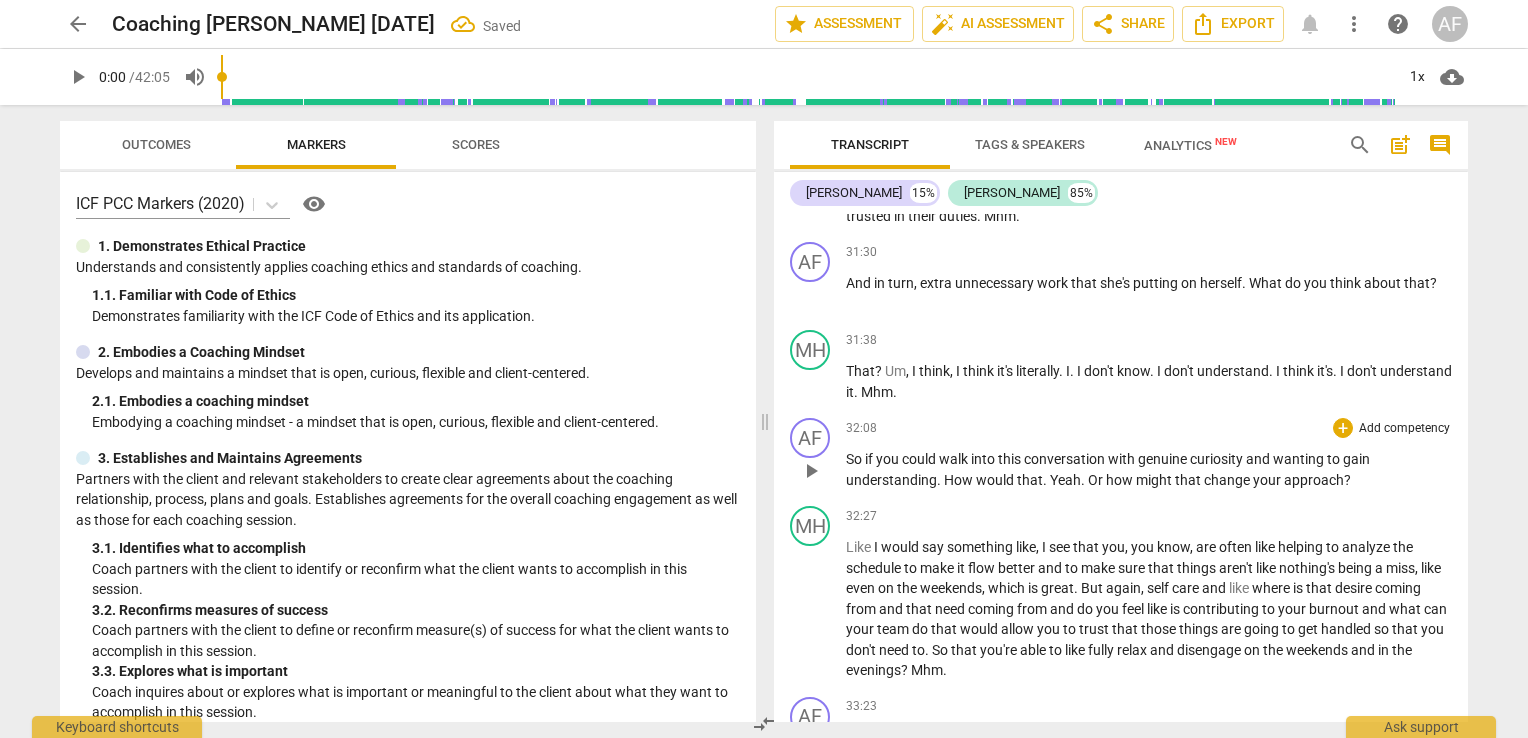 click on "Or" at bounding box center [1097, 480] 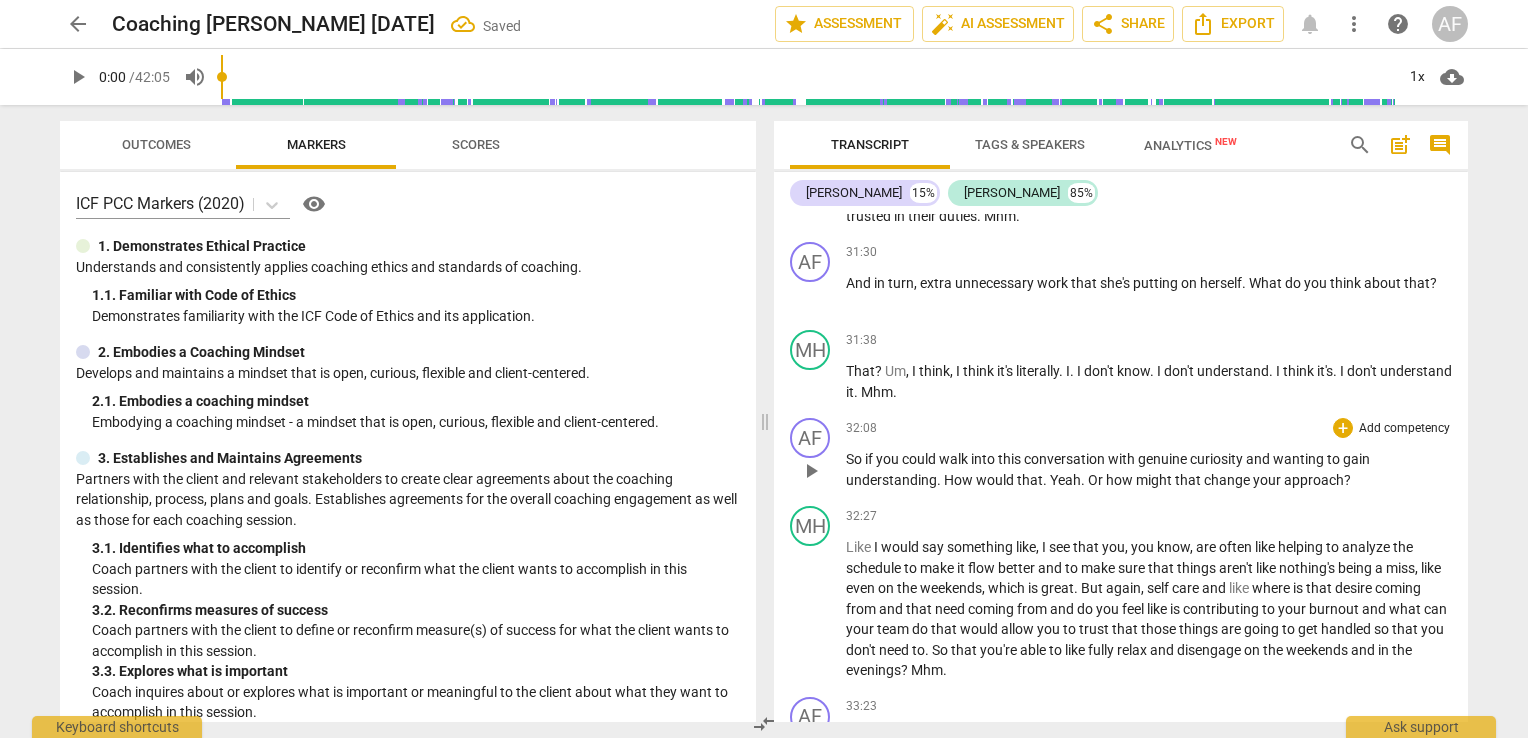 type 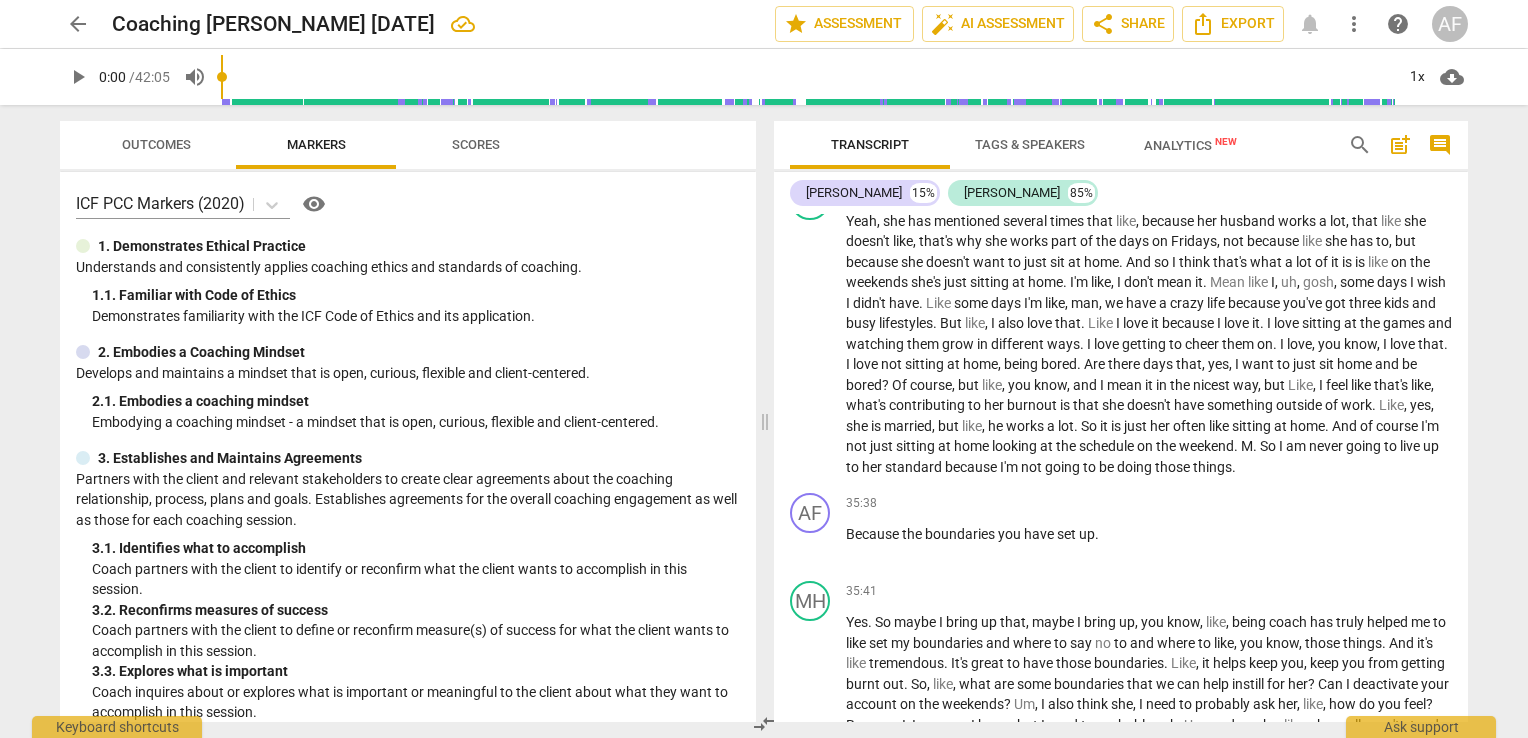 scroll, scrollTop: 8452, scrollLeft: 0, axis: vertical 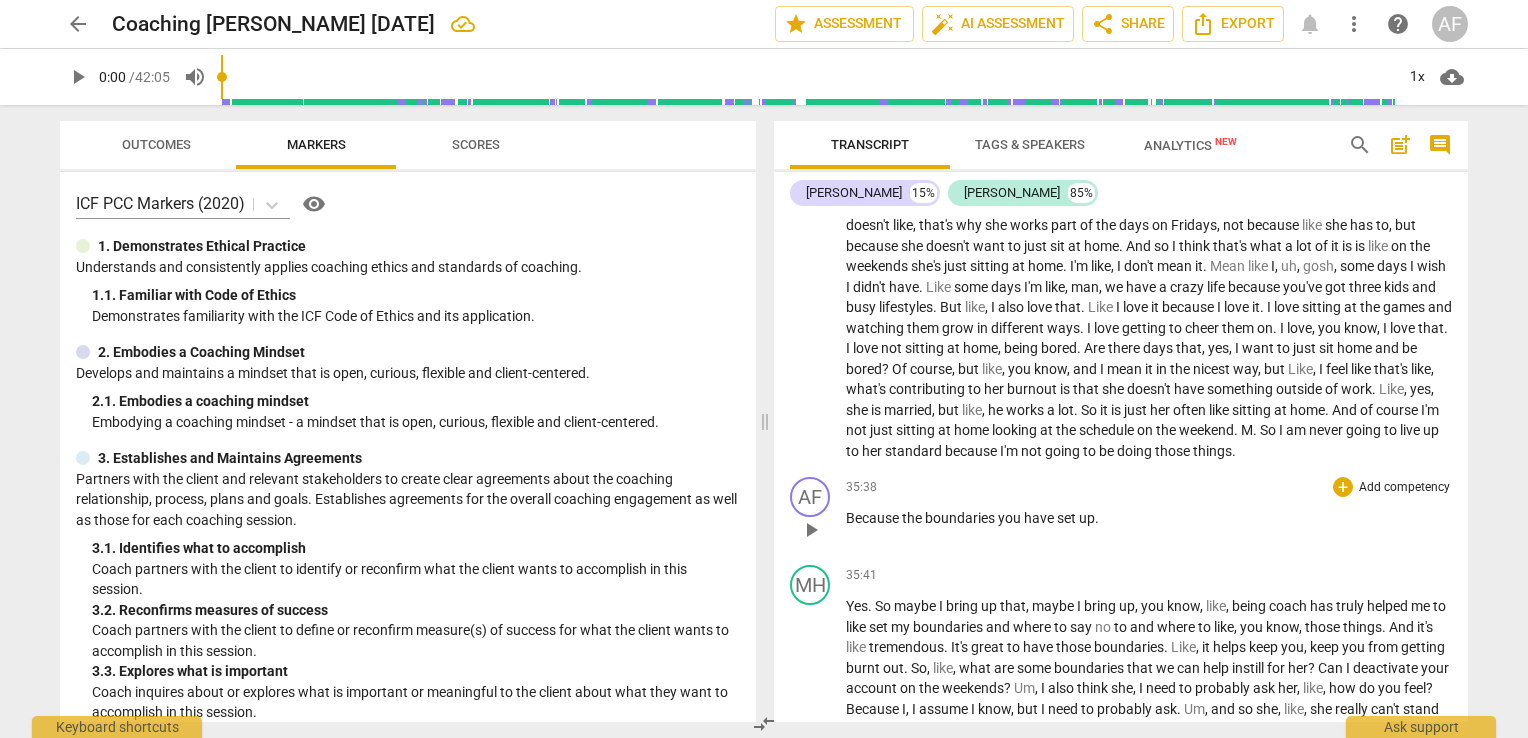 click on "Because   the   boundaries   you   have   set   up ." at bounding box center (1149, 518) 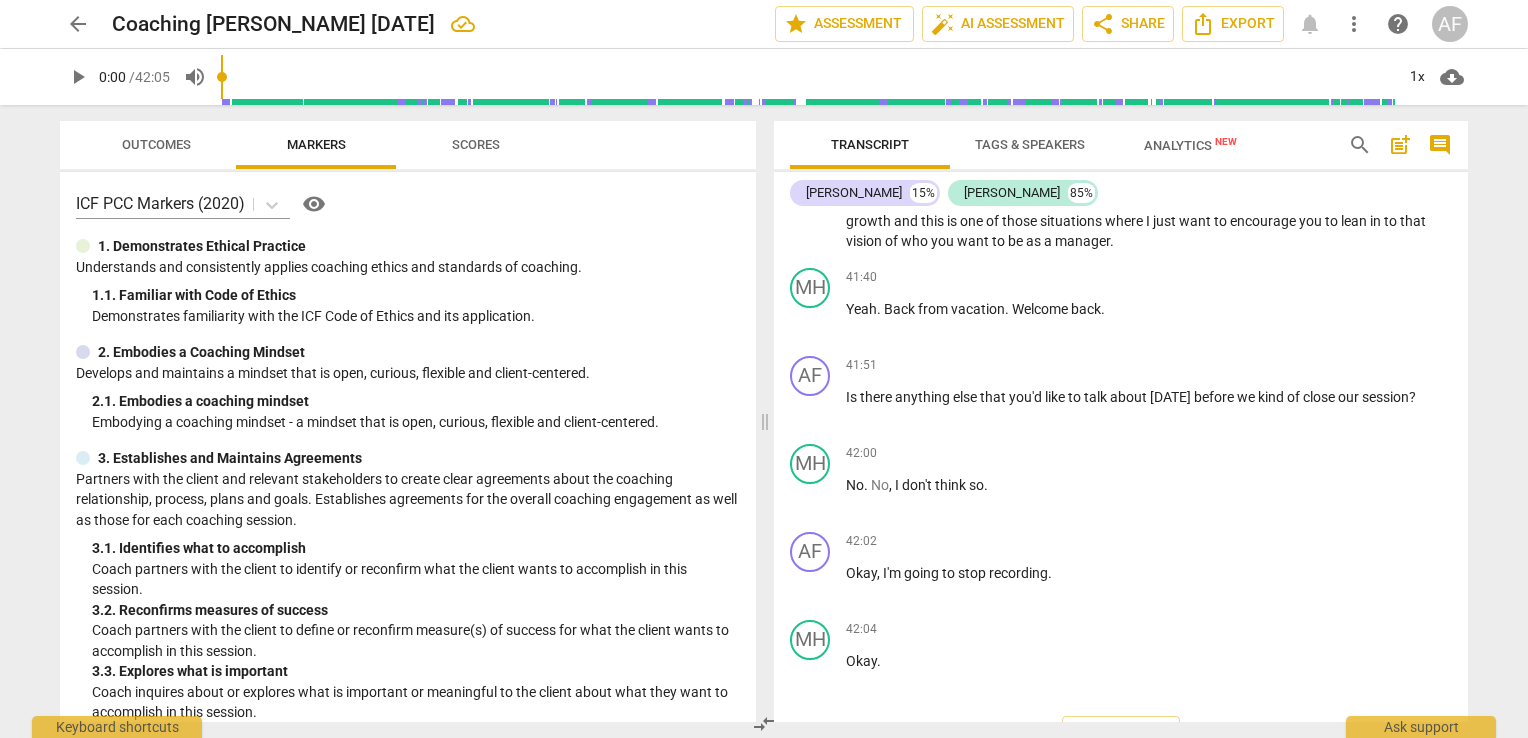 scroll, scrollTop: 10049, scrollLeft: 0, axis: vertical 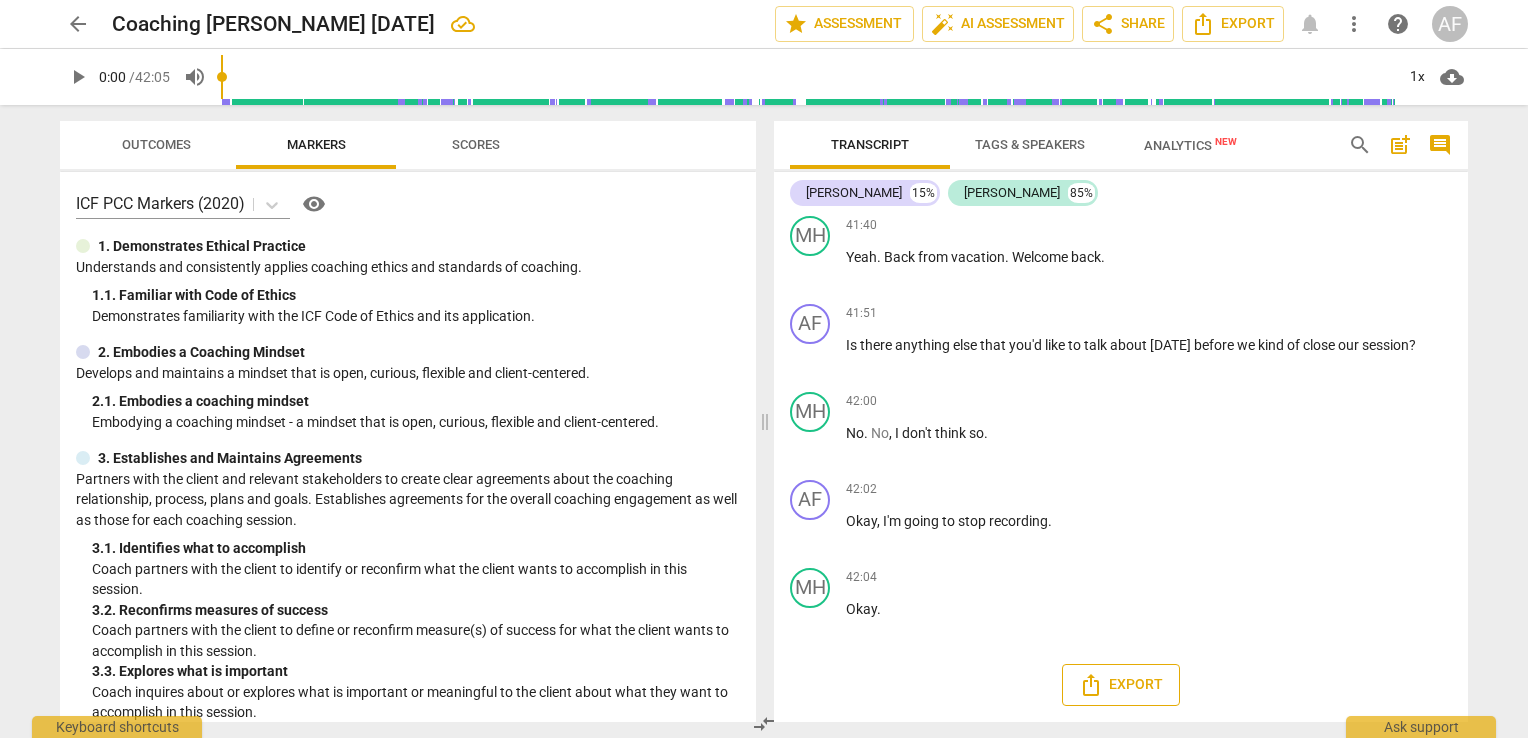 click on "Export" at bounding box center (1121, 685) 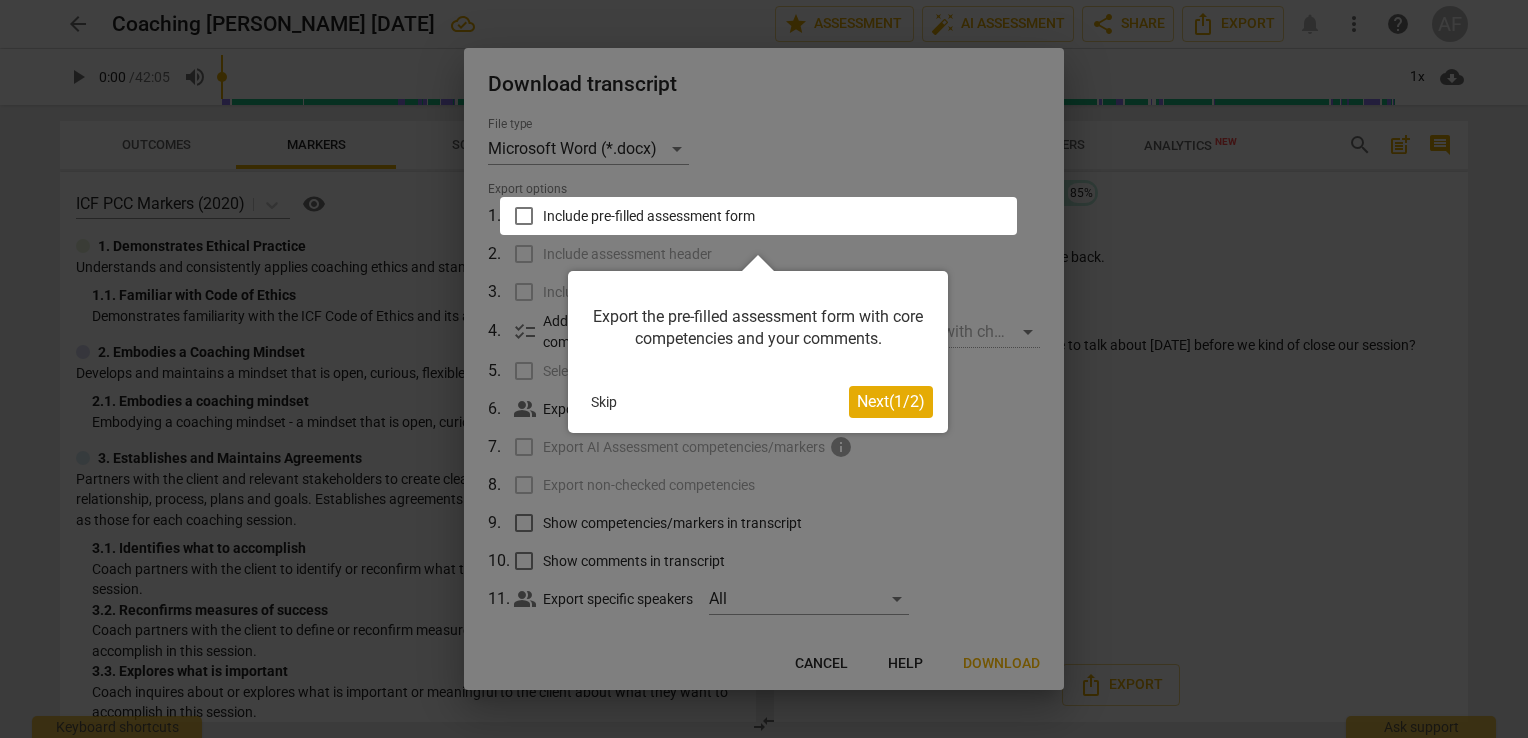 click on "Next  ( 1 / 2 )" at bounding box center (891, 401) 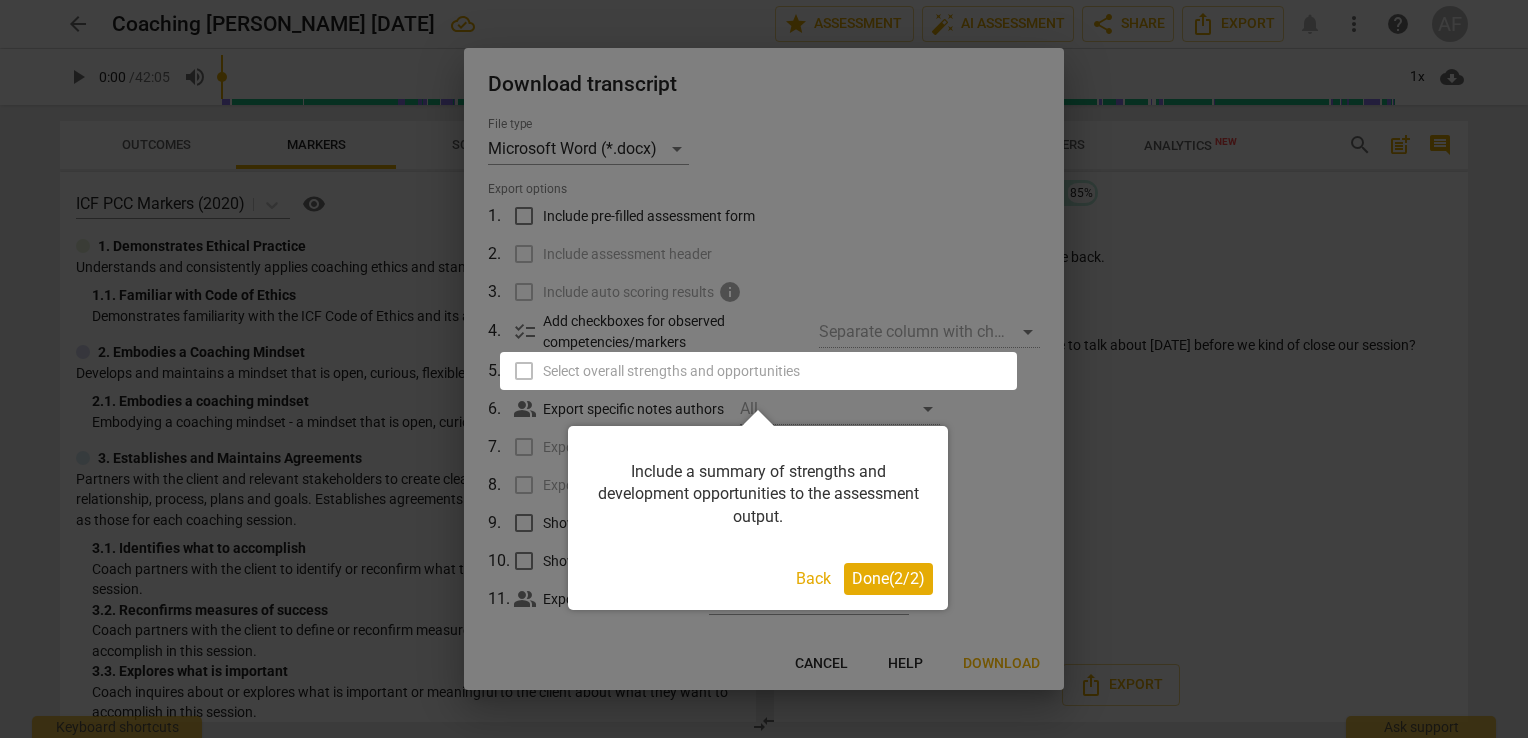 click on "Done  ( 2 / 2 )" at bounding box center (888, 578) 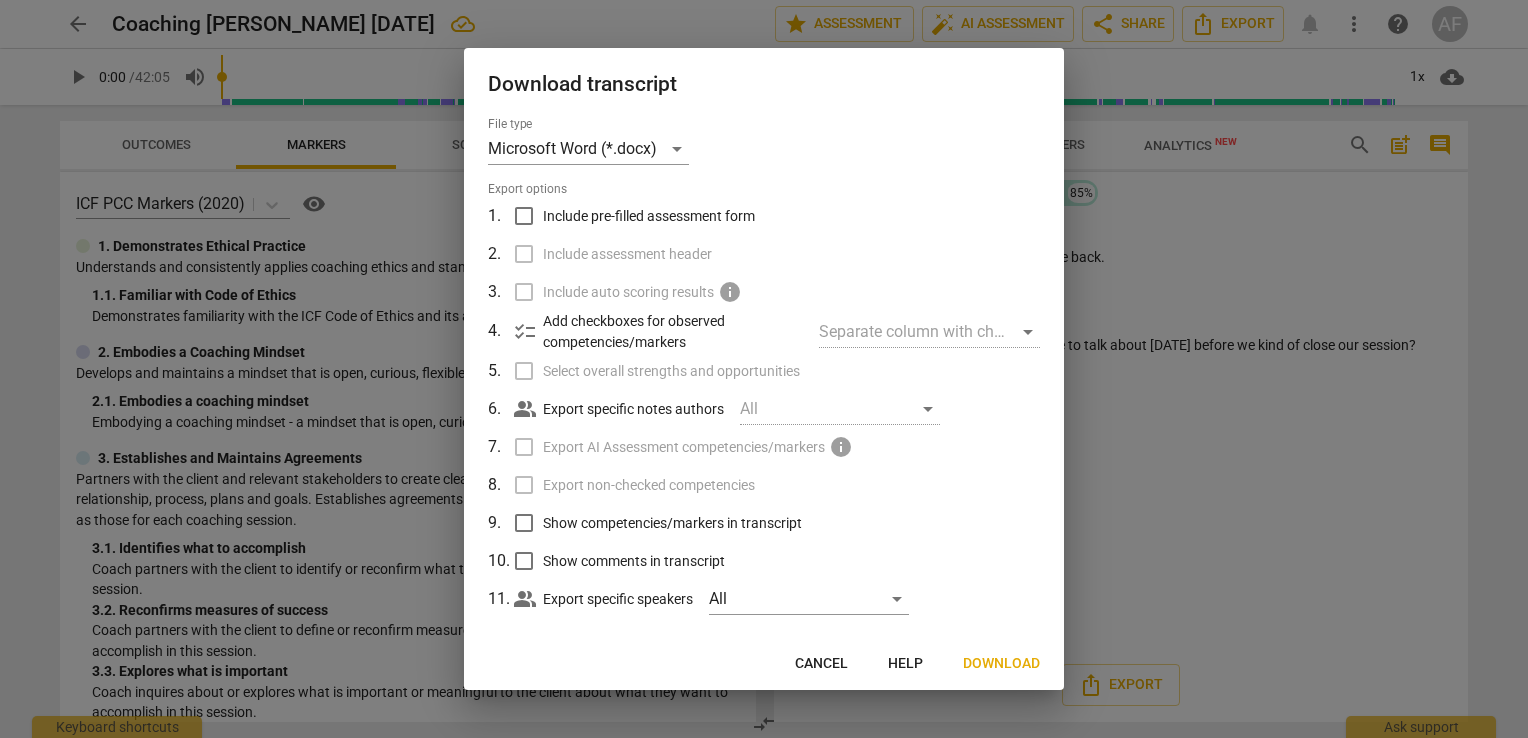 click on "Download" at bounding box center [1001, 664] 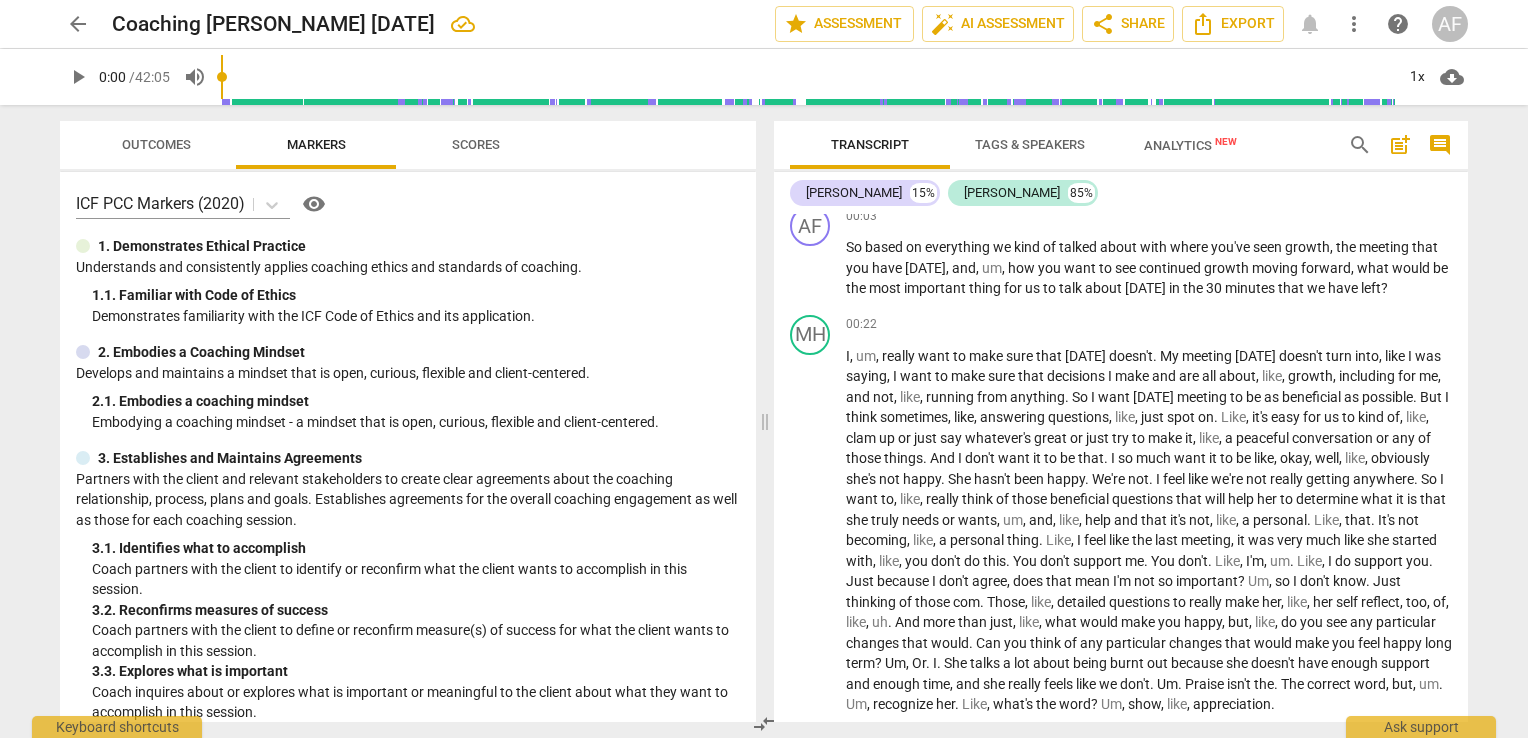 scroll, scrollTop: 0, scrollLeft: 0, axis: both 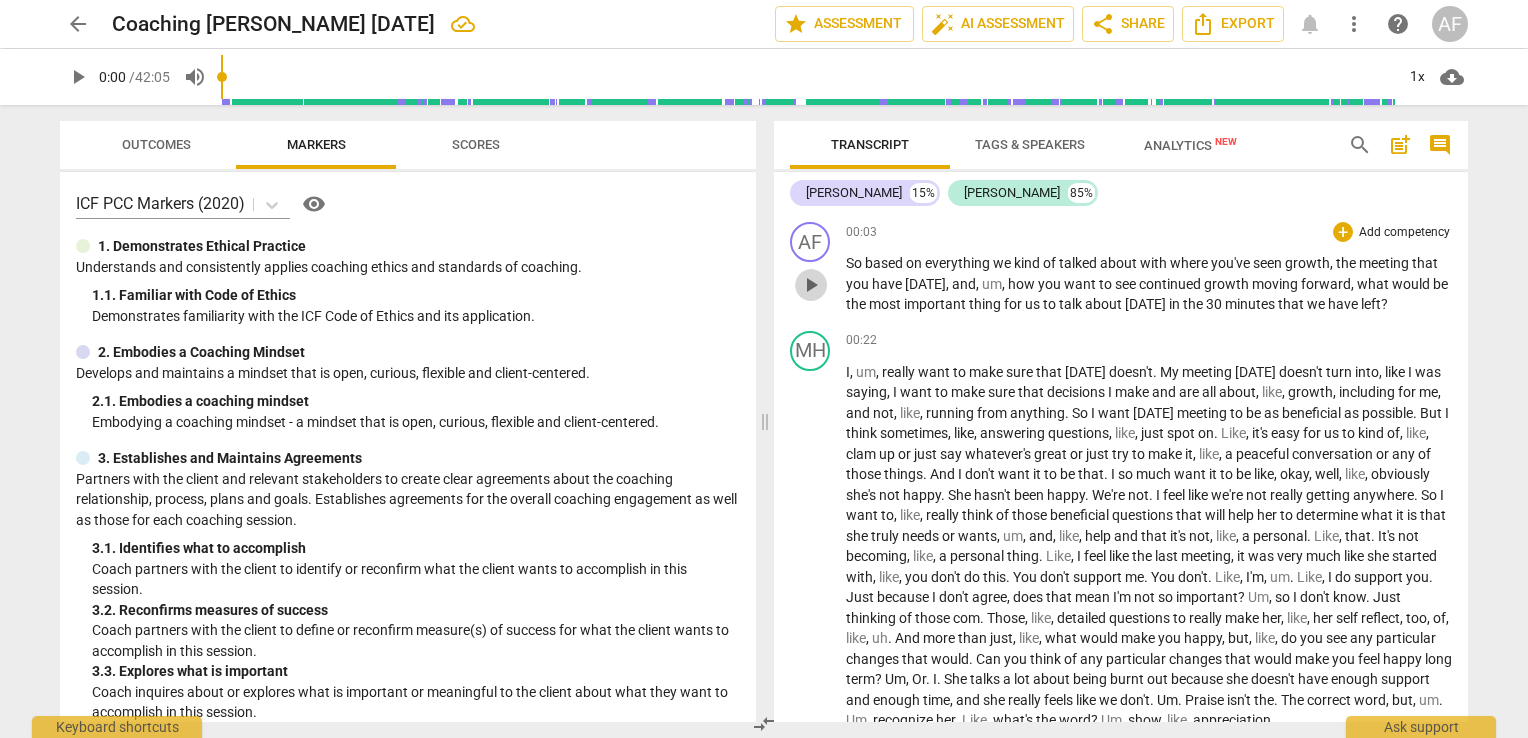 click on "play_arrow" at bounding box center (811, 285) 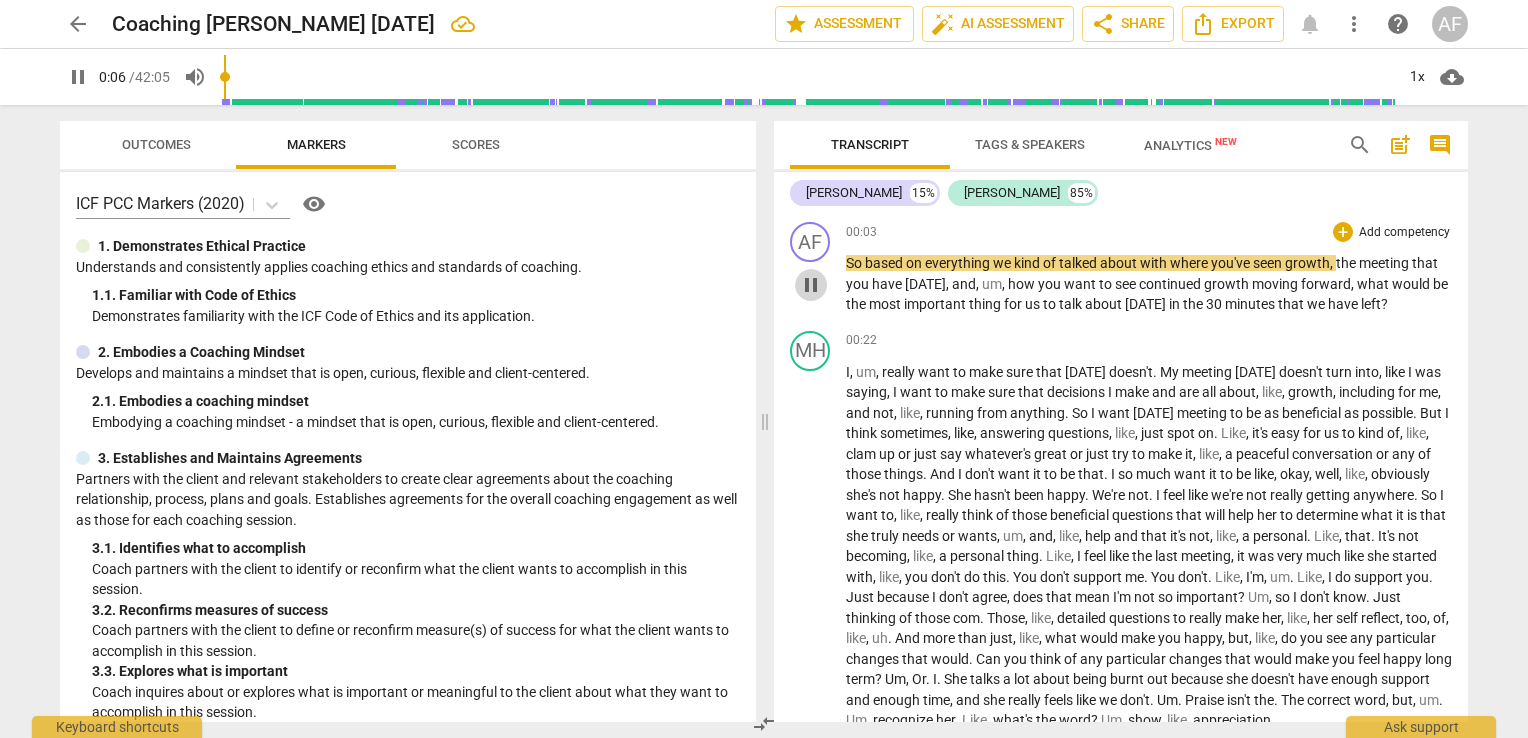 click on "pause" at bounding box center [811, 285] 